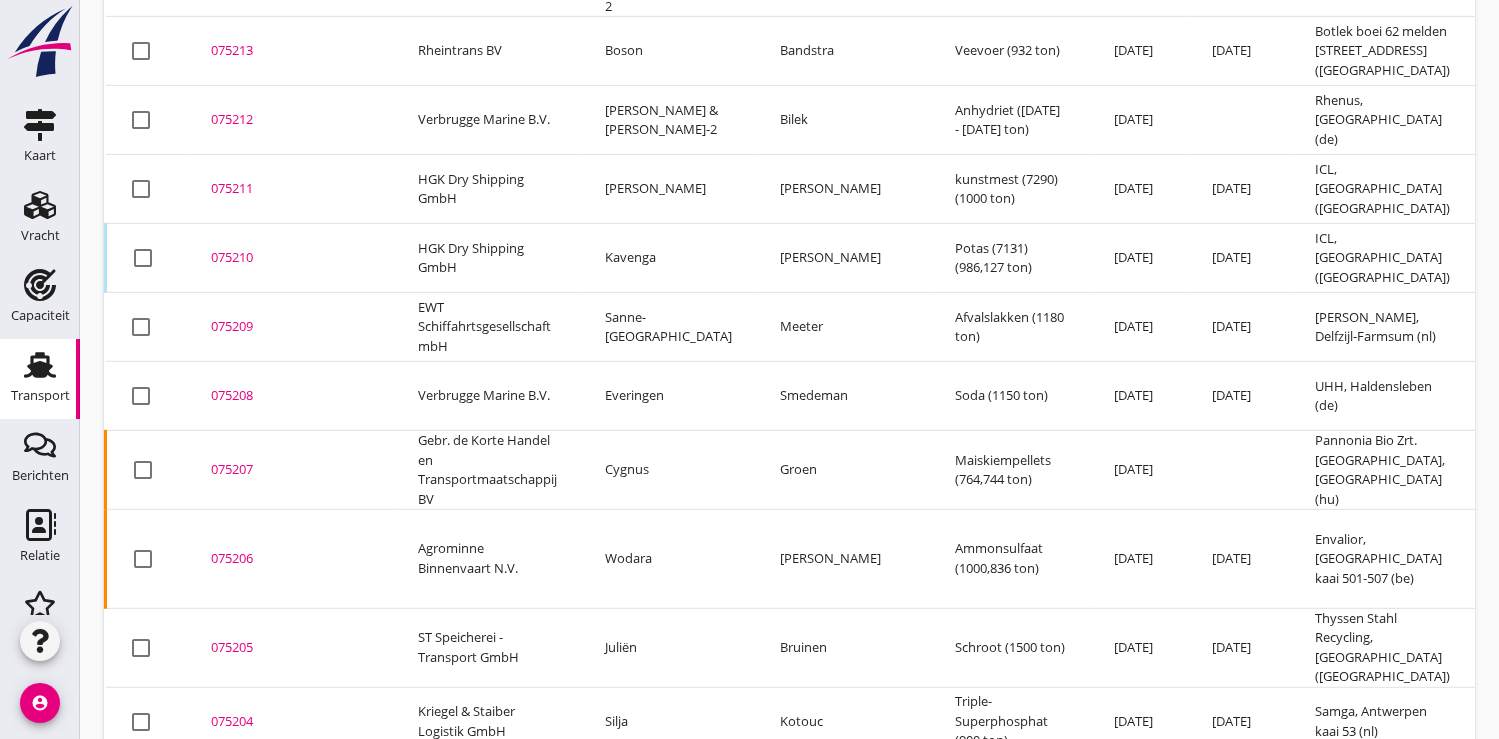 scroll, scrollTop: 1185, scrollLeft: 0, axis: vertical 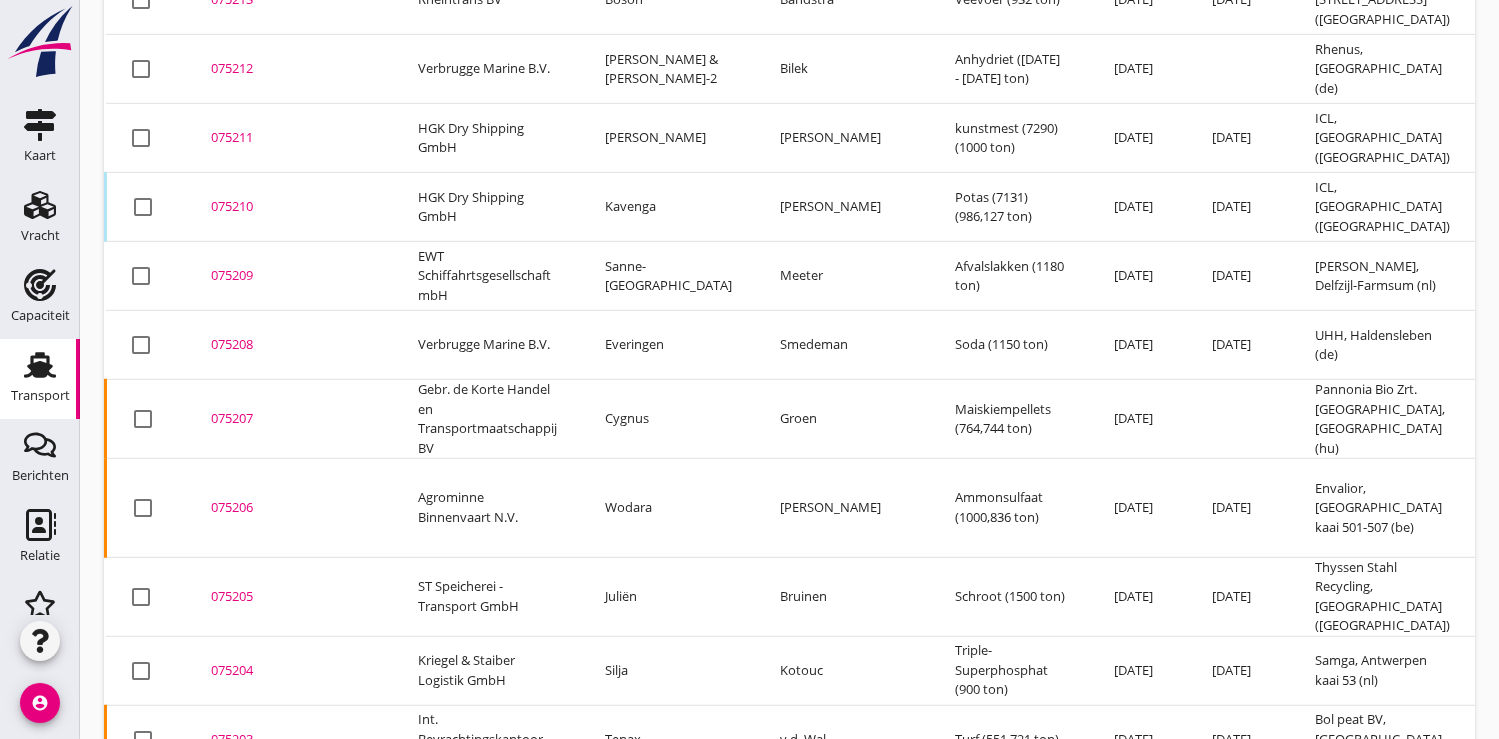 click on "075204" at bounding box center [290, 671] 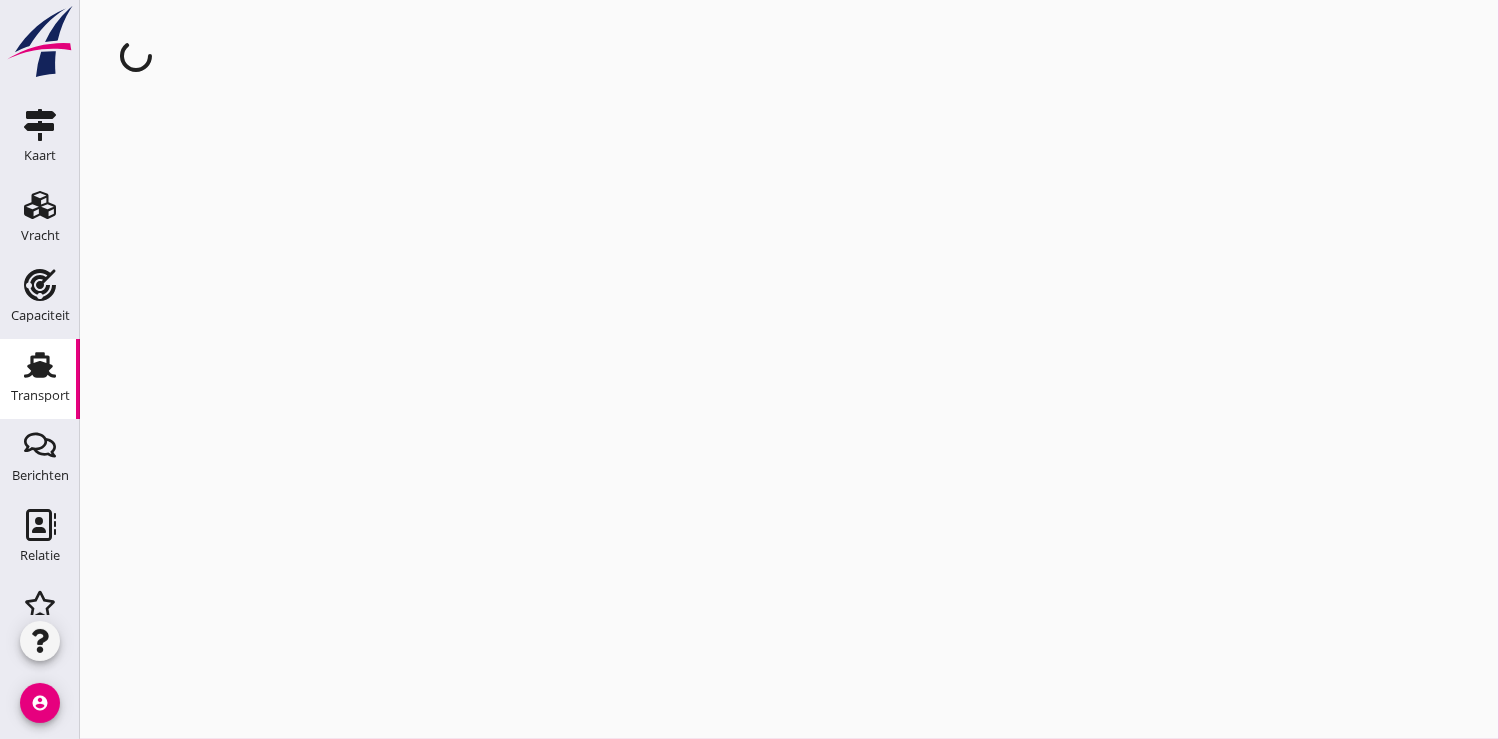 scroll, scrollTop: 0, scrollLeft: 0, axis: both 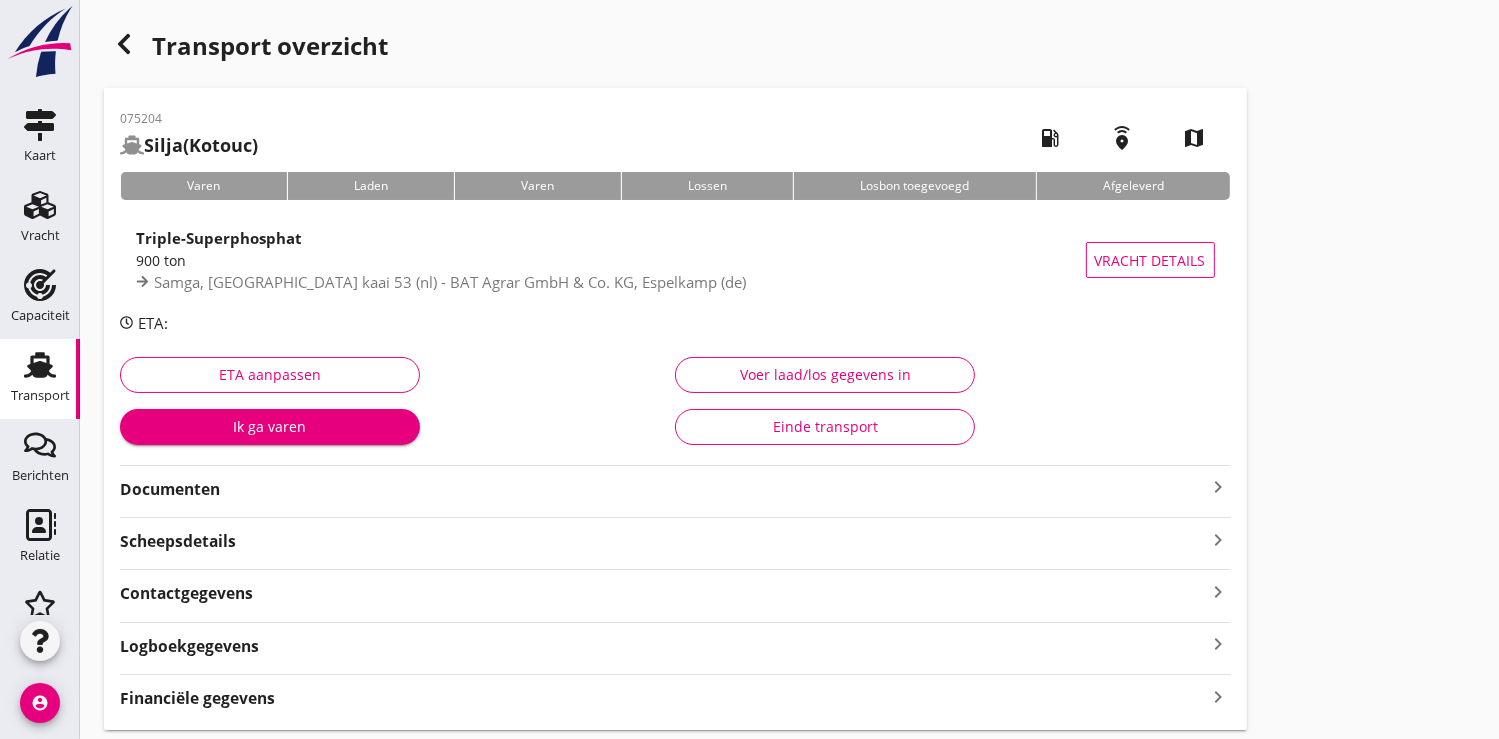 click on "Ik ga varen" at bounding box center [270, 426] 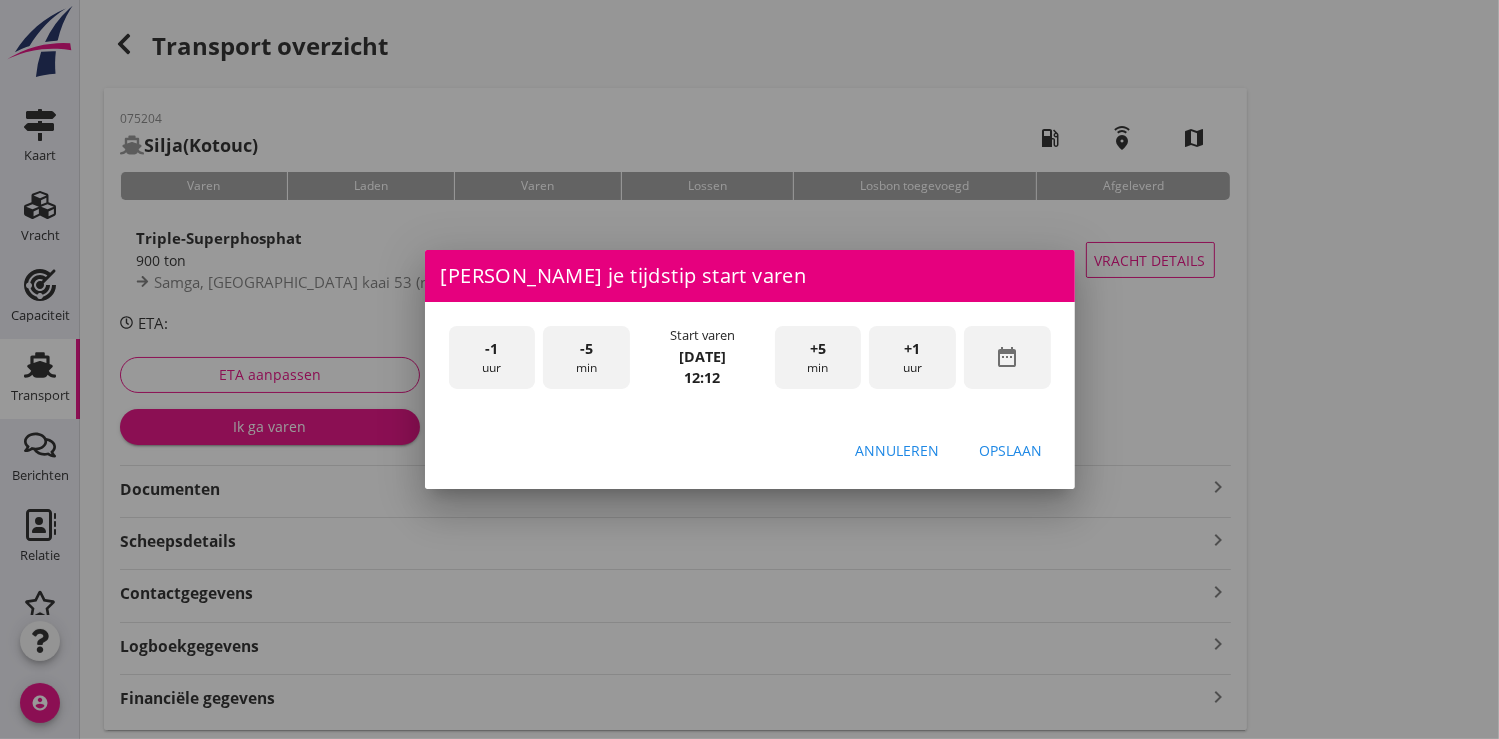 click on "date_range" at bounding box center (1007, 357) 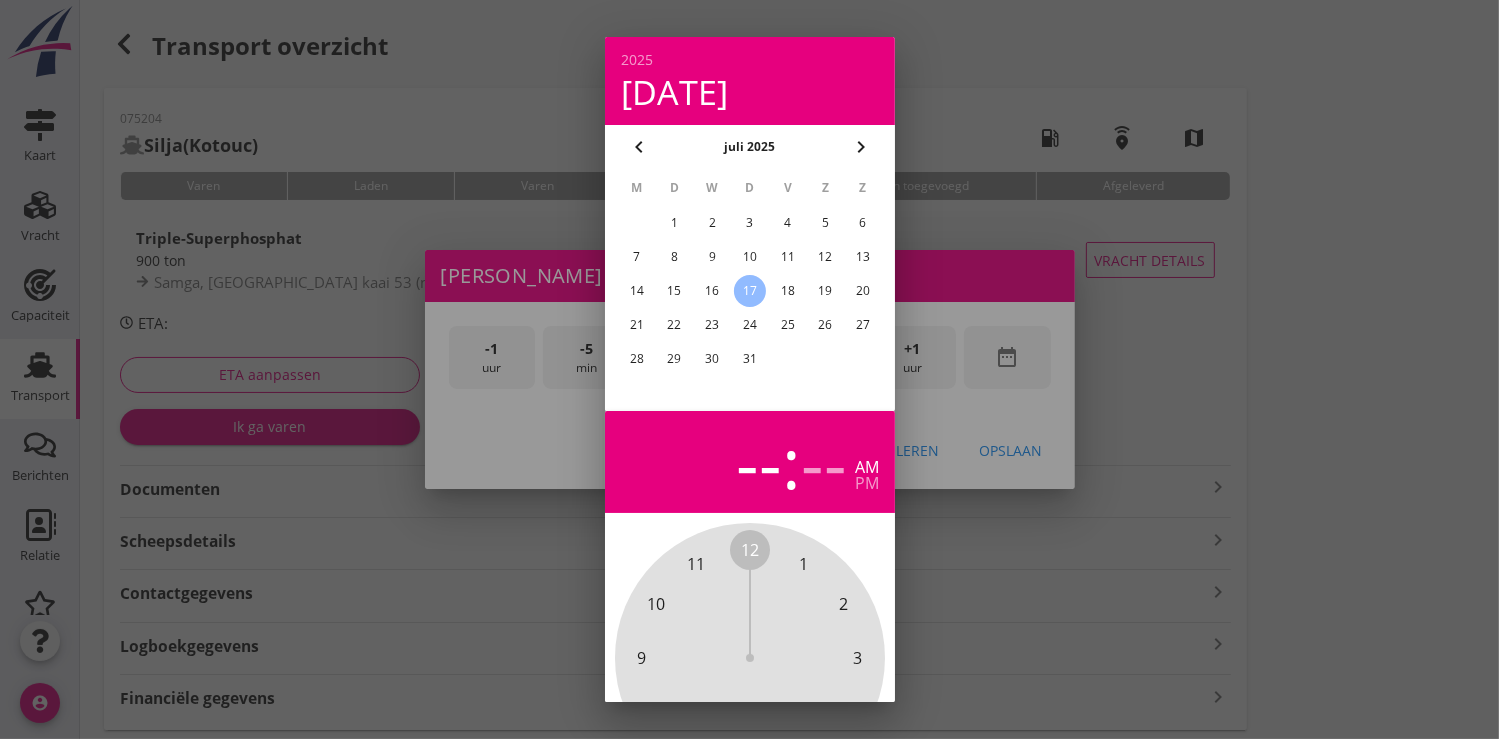 click on "16" at bounding box center (712, 291) 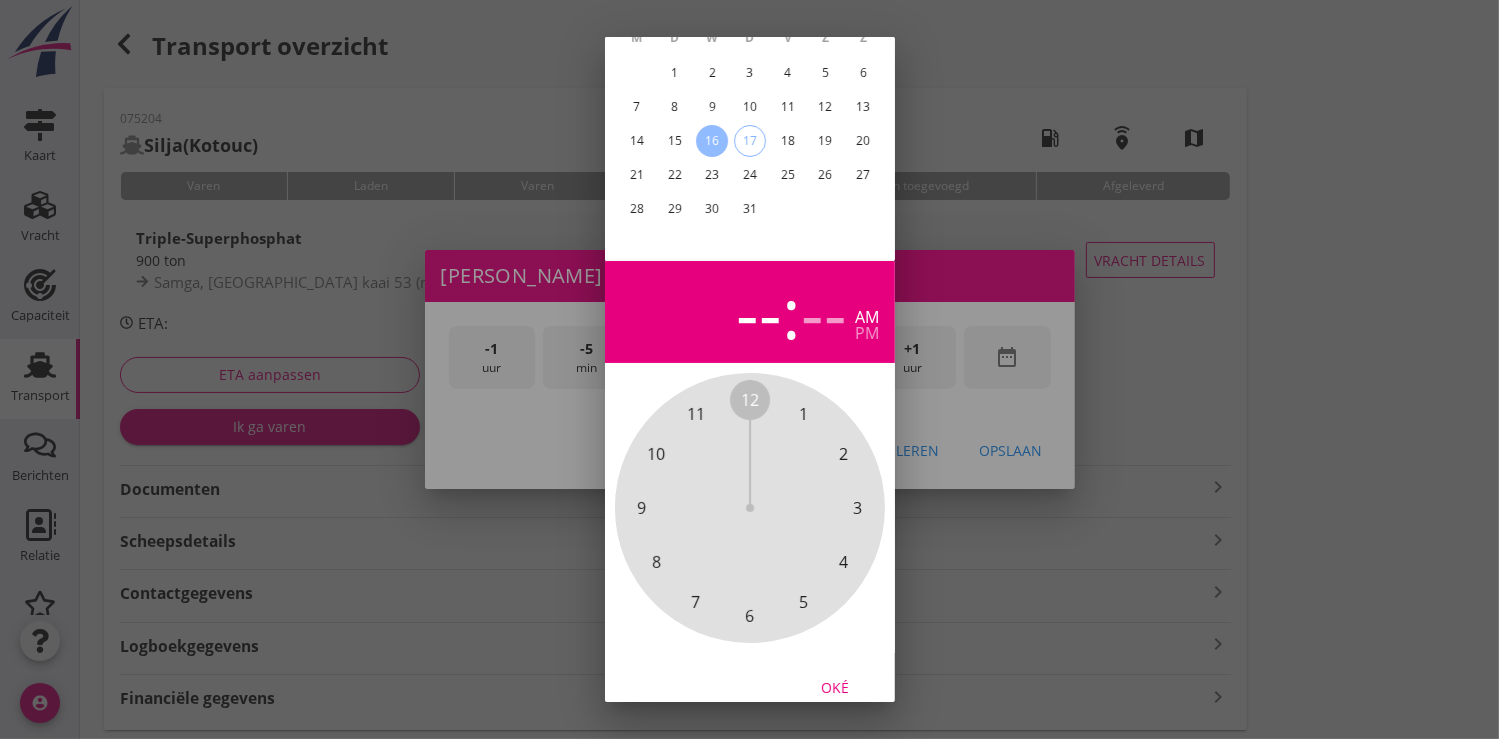 scroll, scrollTop: 185, scrollLeft: 0, axis: vertical 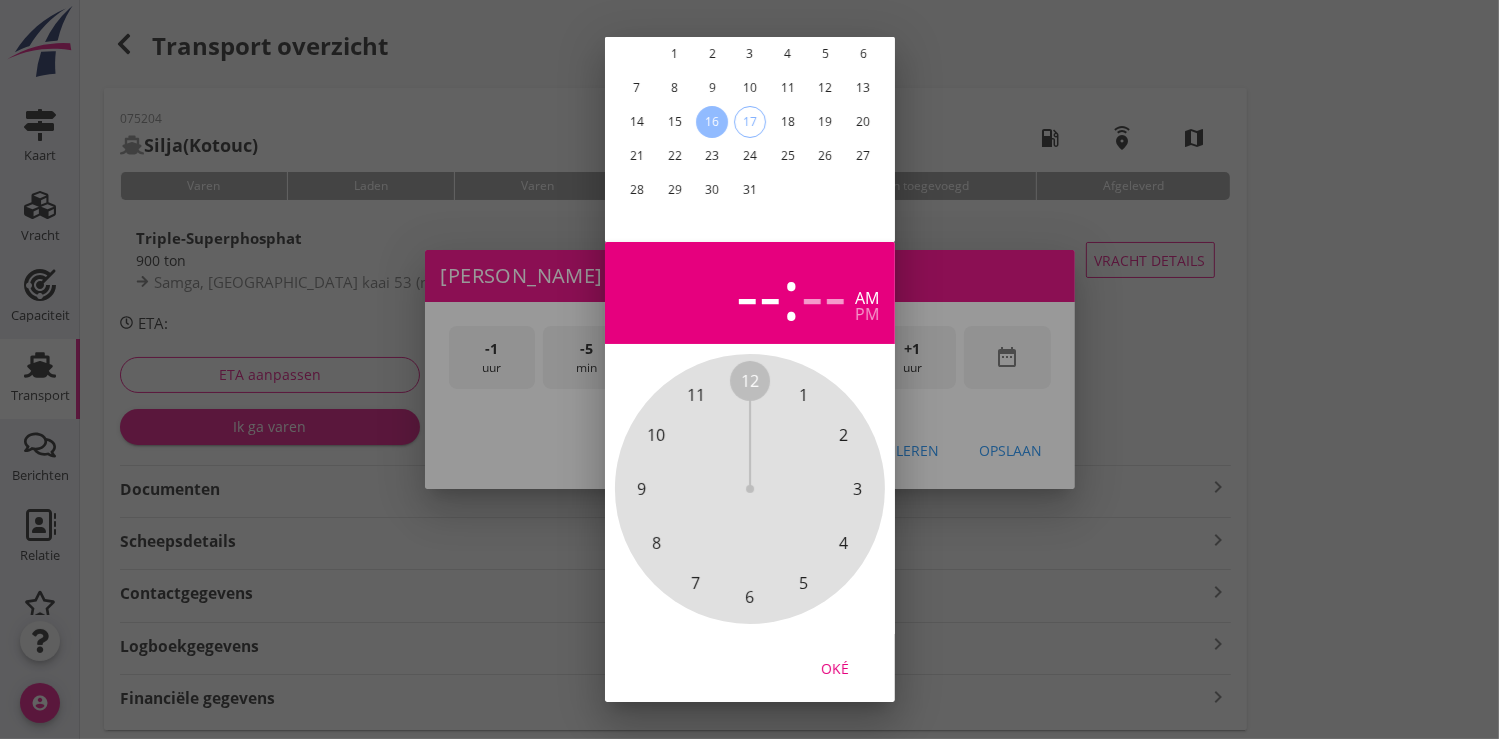 drag, startPoint x: 852, startPoint y: 650, endPoint x: 882, endPoint y: 536, distance: 117.881294 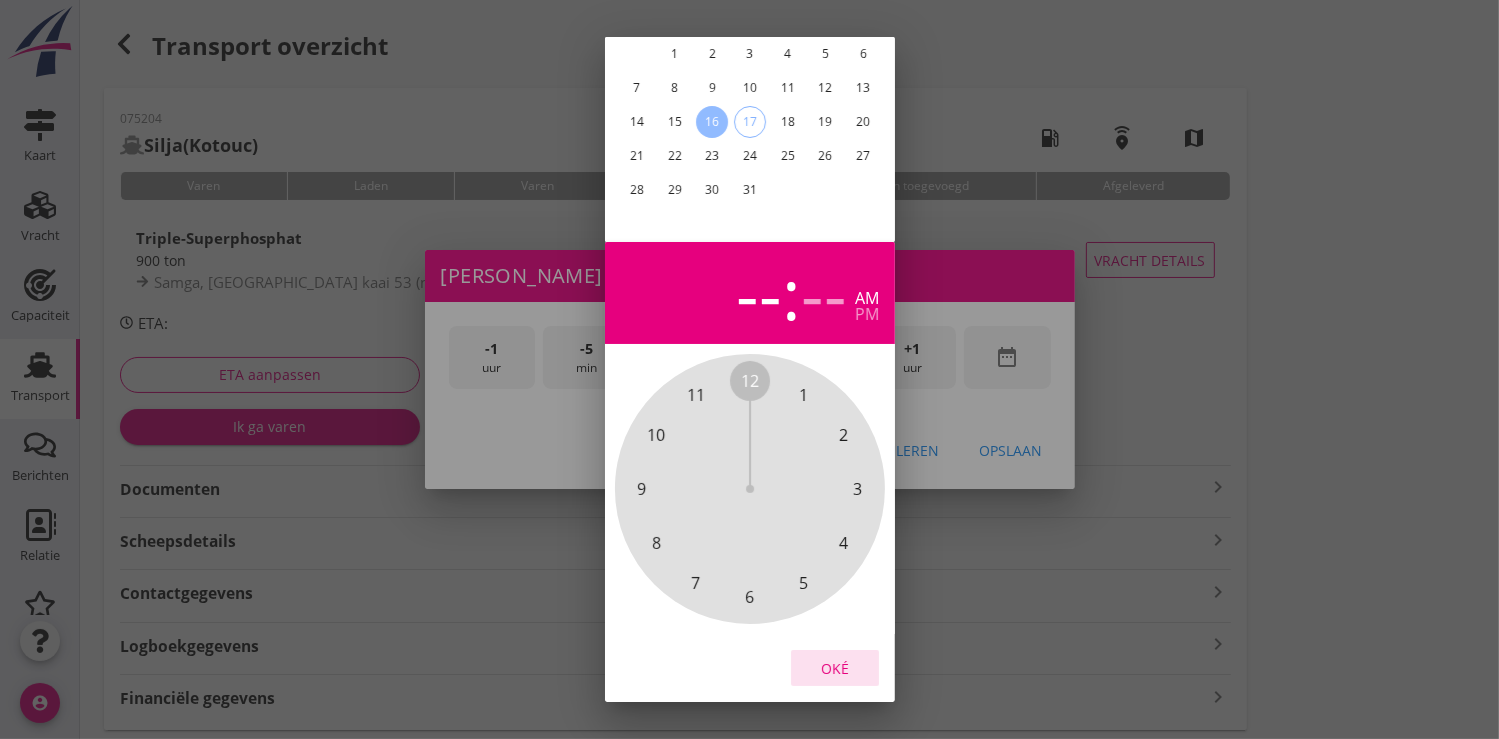 click on "Oké" at bounding box center (835, 667) 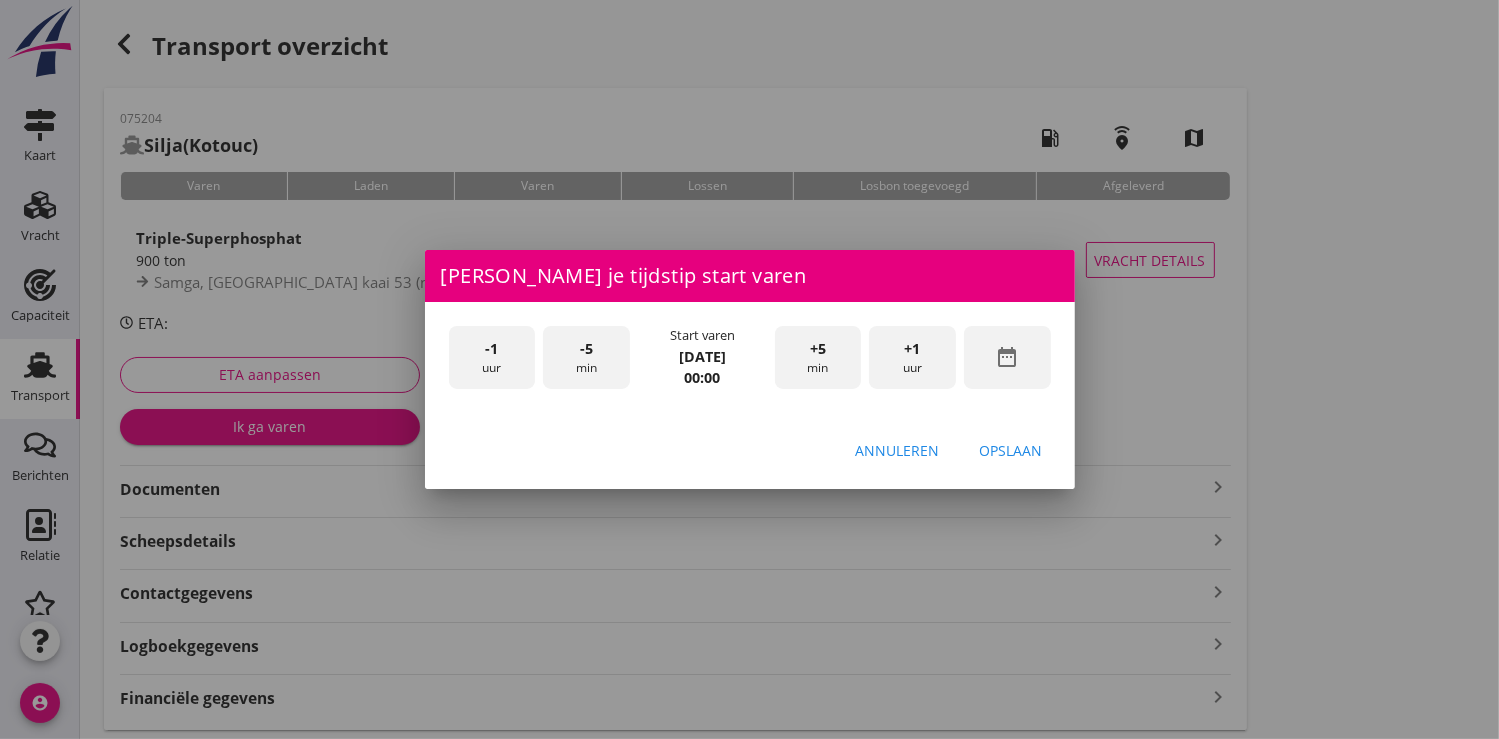 click on "+1  uur" at bounding box center (912, 357) 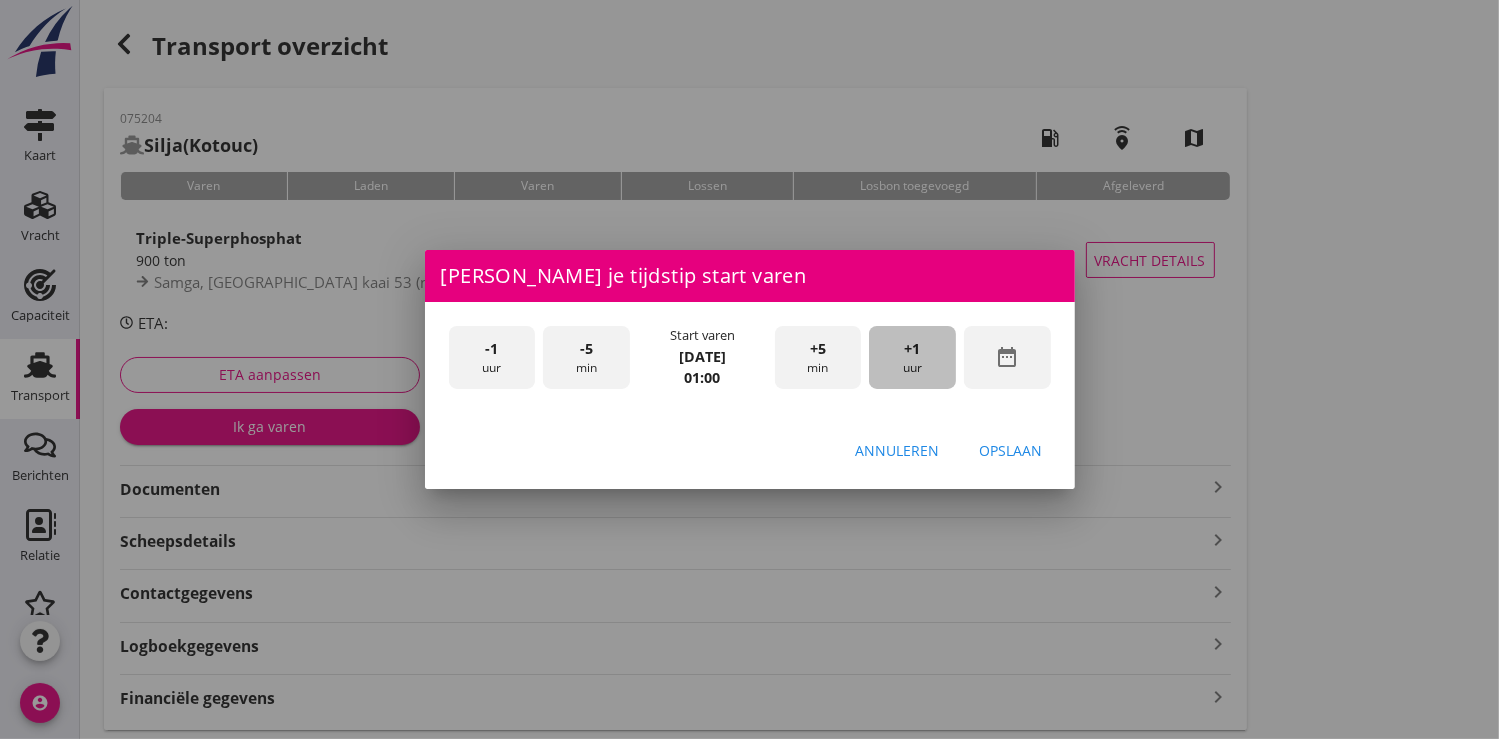 click on "+1  uur" at bounding box center (912, 357) 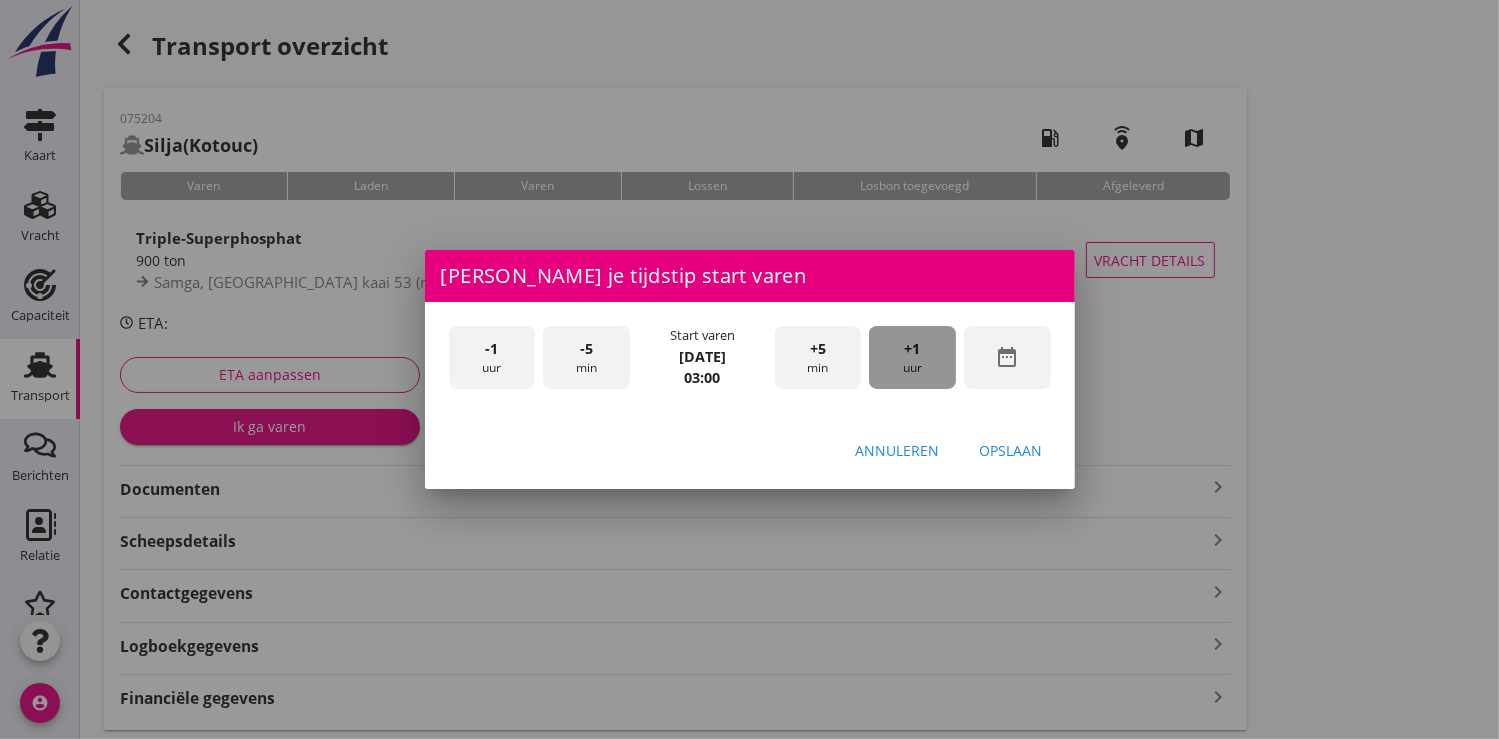 click on "+1  uur" at bounding box center [912, 357] 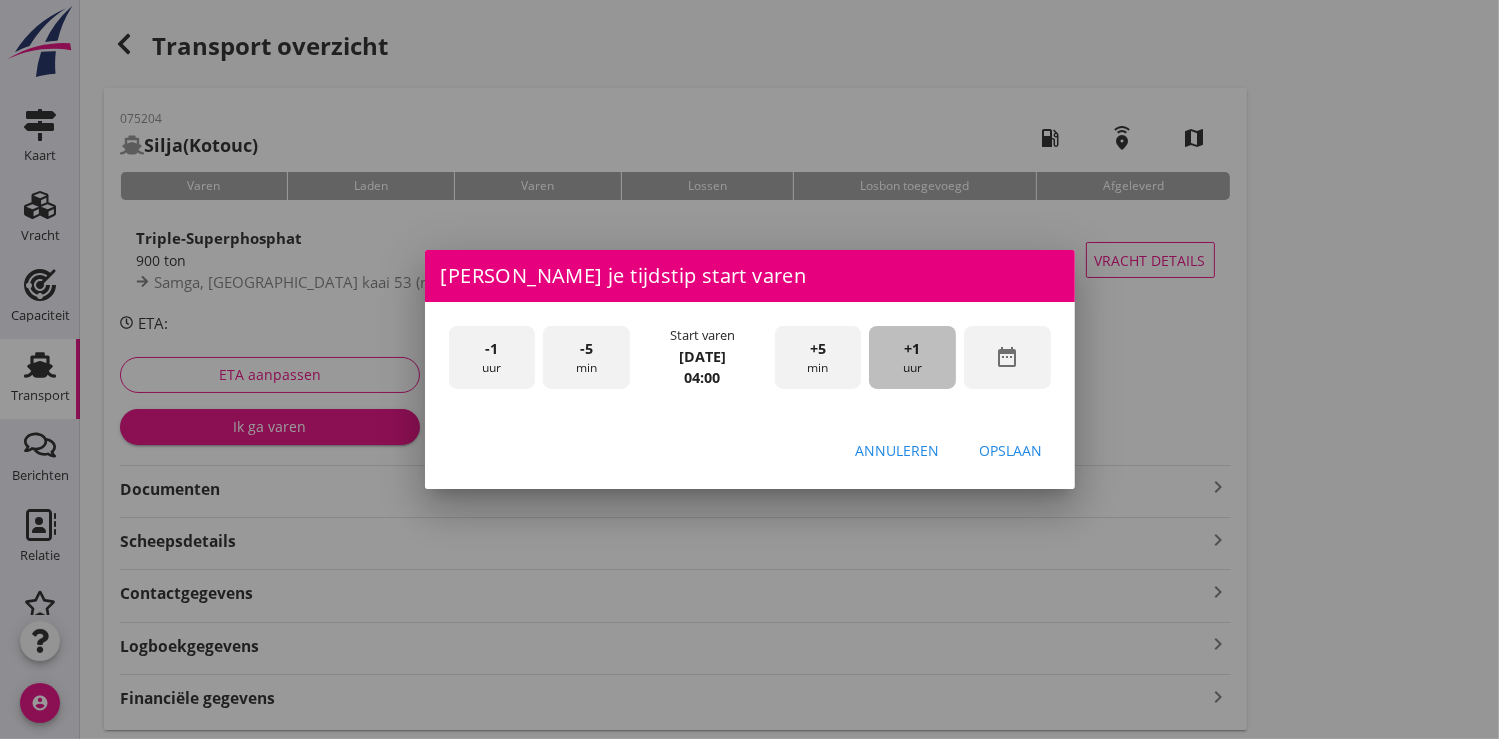 click on "+1  uur" at bounding box center (912, 357) 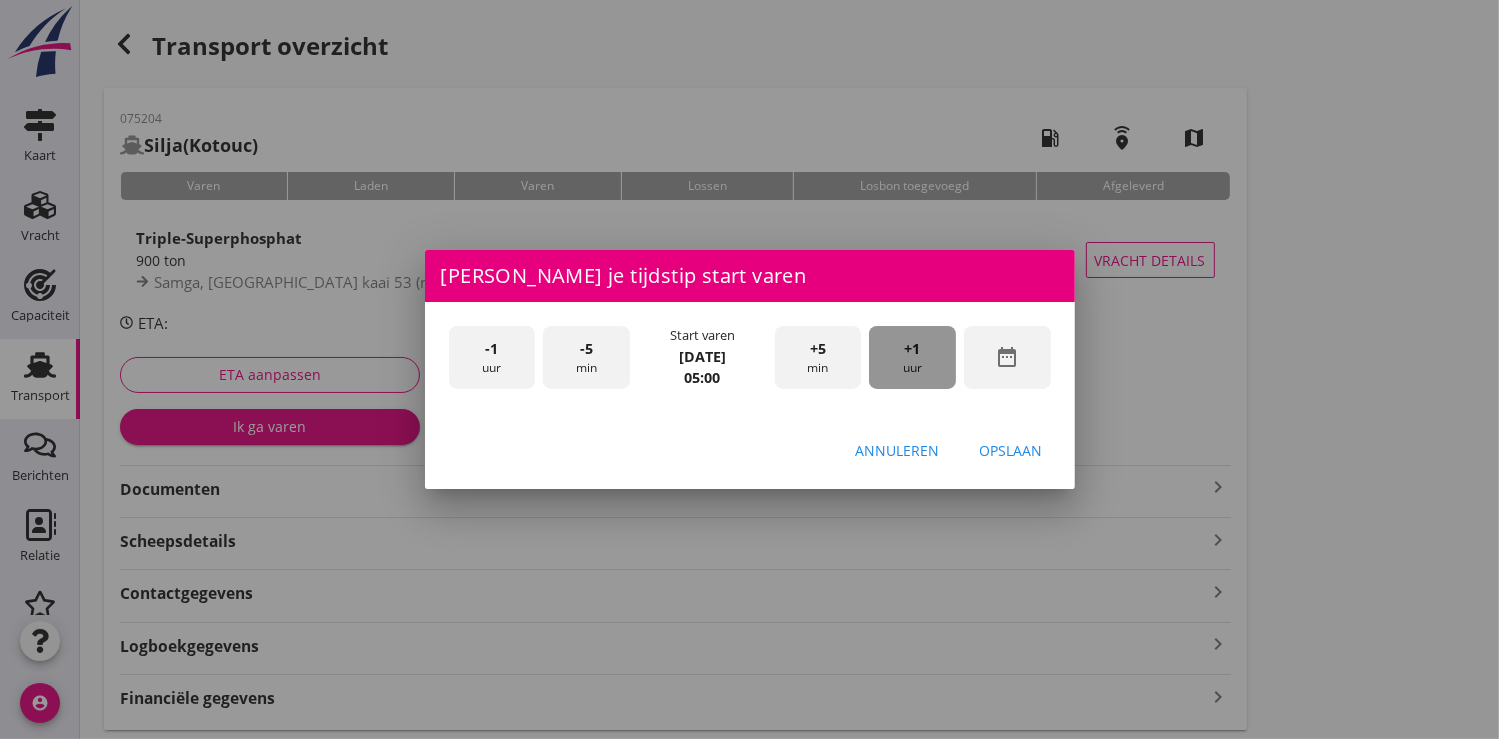 click on "+1  uur" at bounding box center (912, 357) 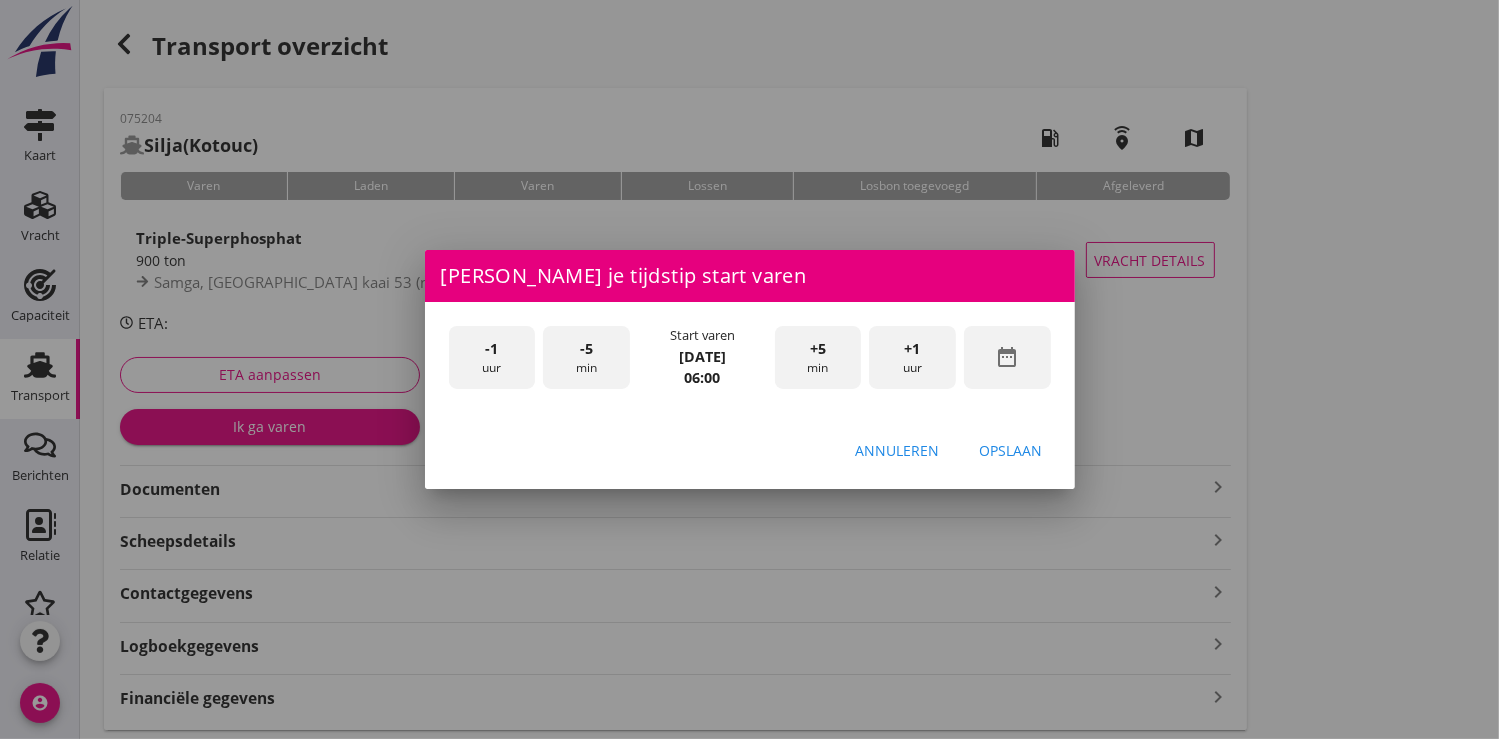 click on "+1  uur" at bounding box center (912, 357) 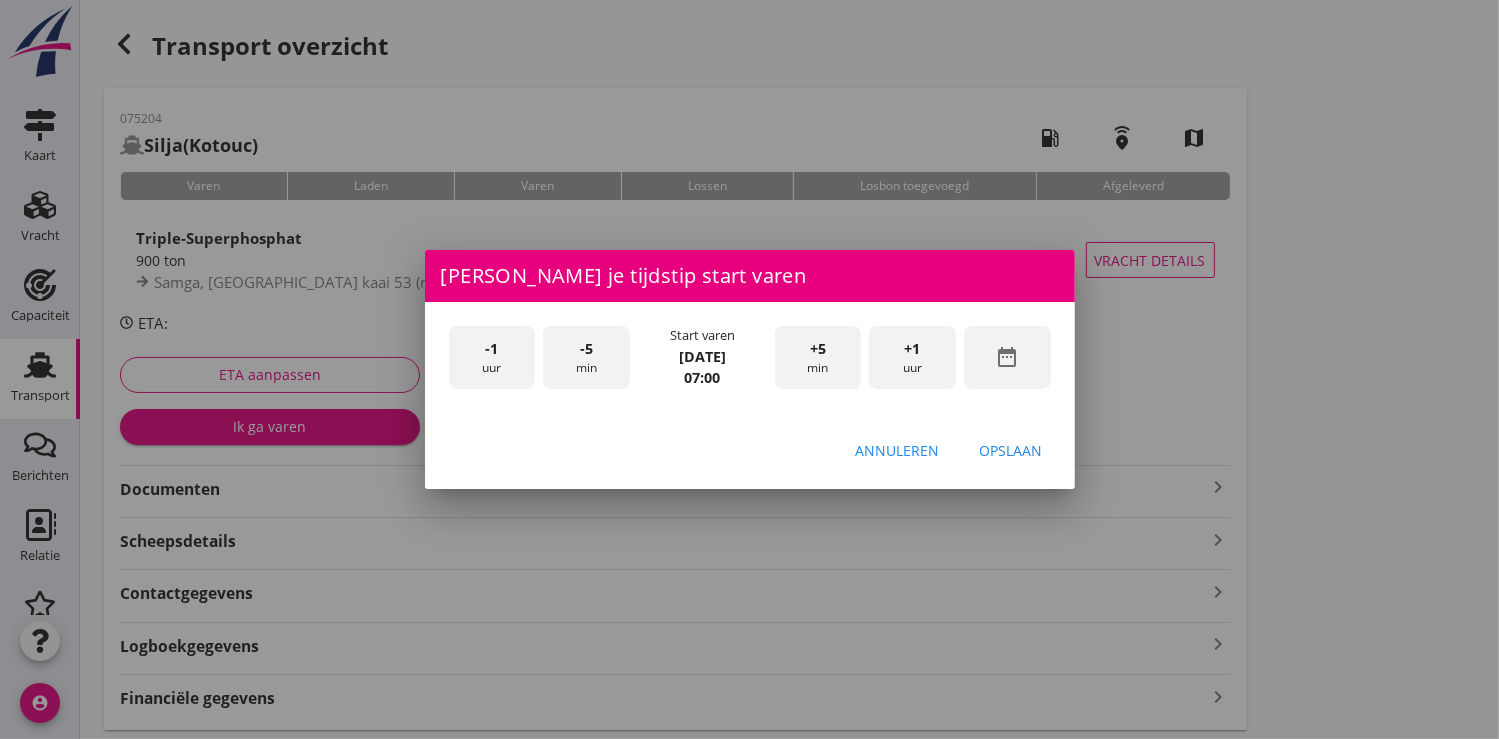 click on "Opslaan" at bounding box center (1011, 450) 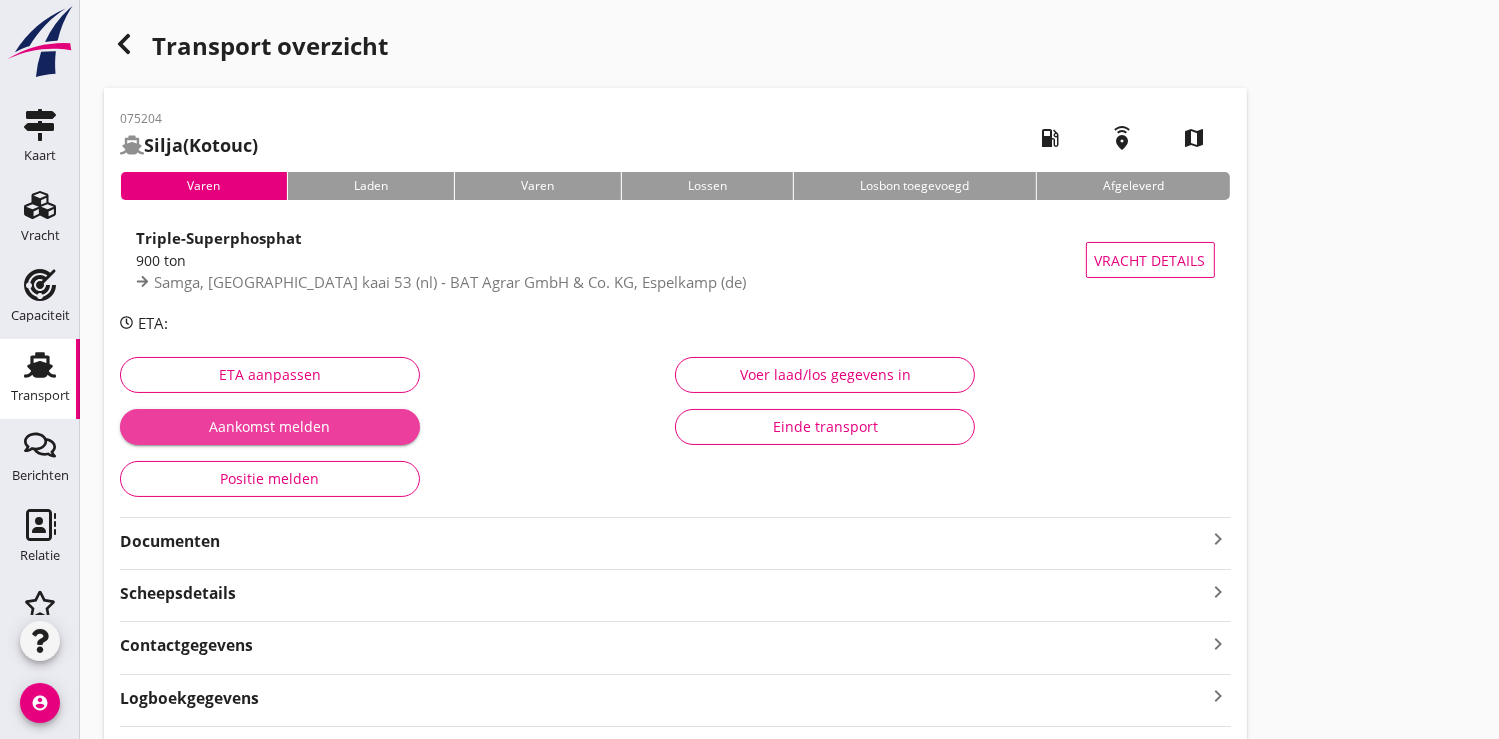 click on "Aankomst melden" at bounding box center [270, 426] 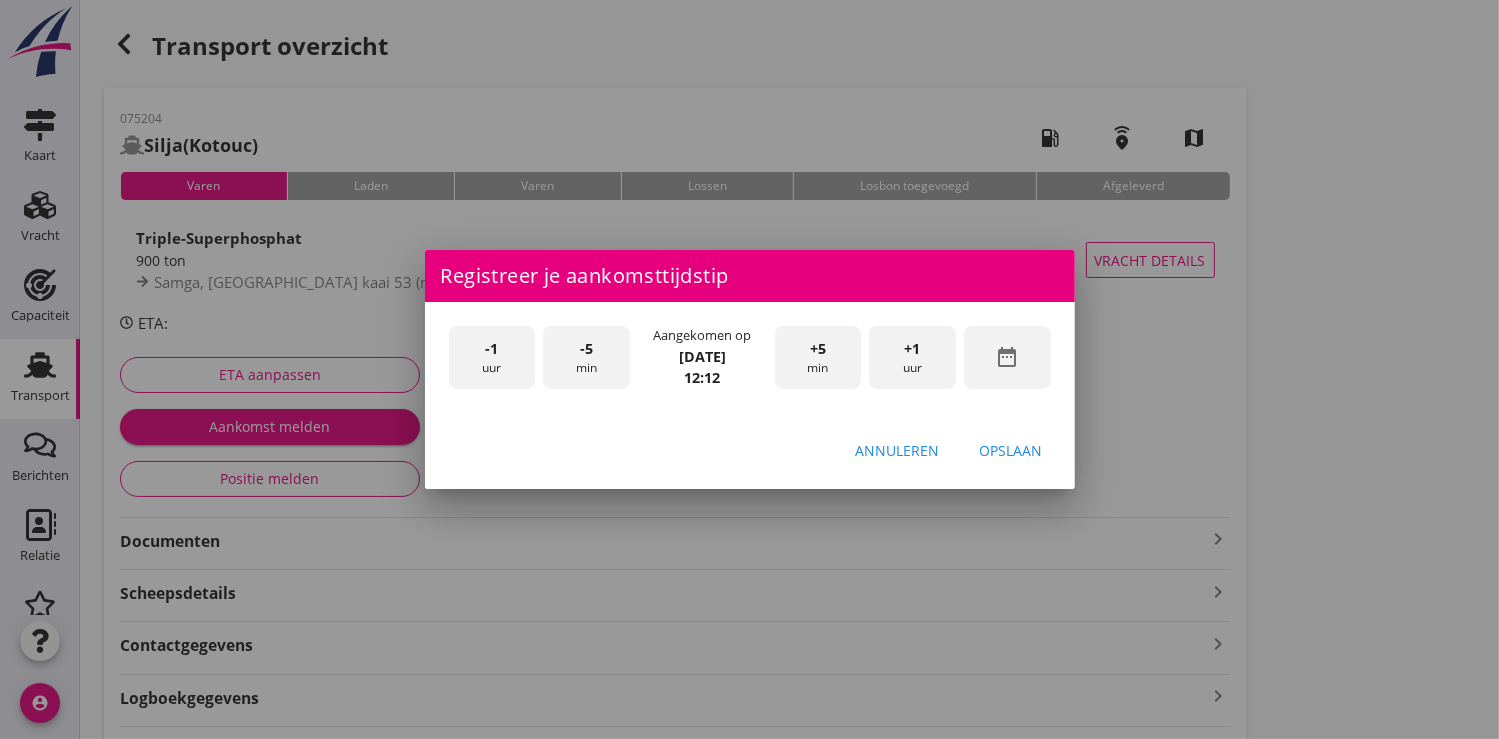 click on "date_range" at bounding box center [1007, 357] 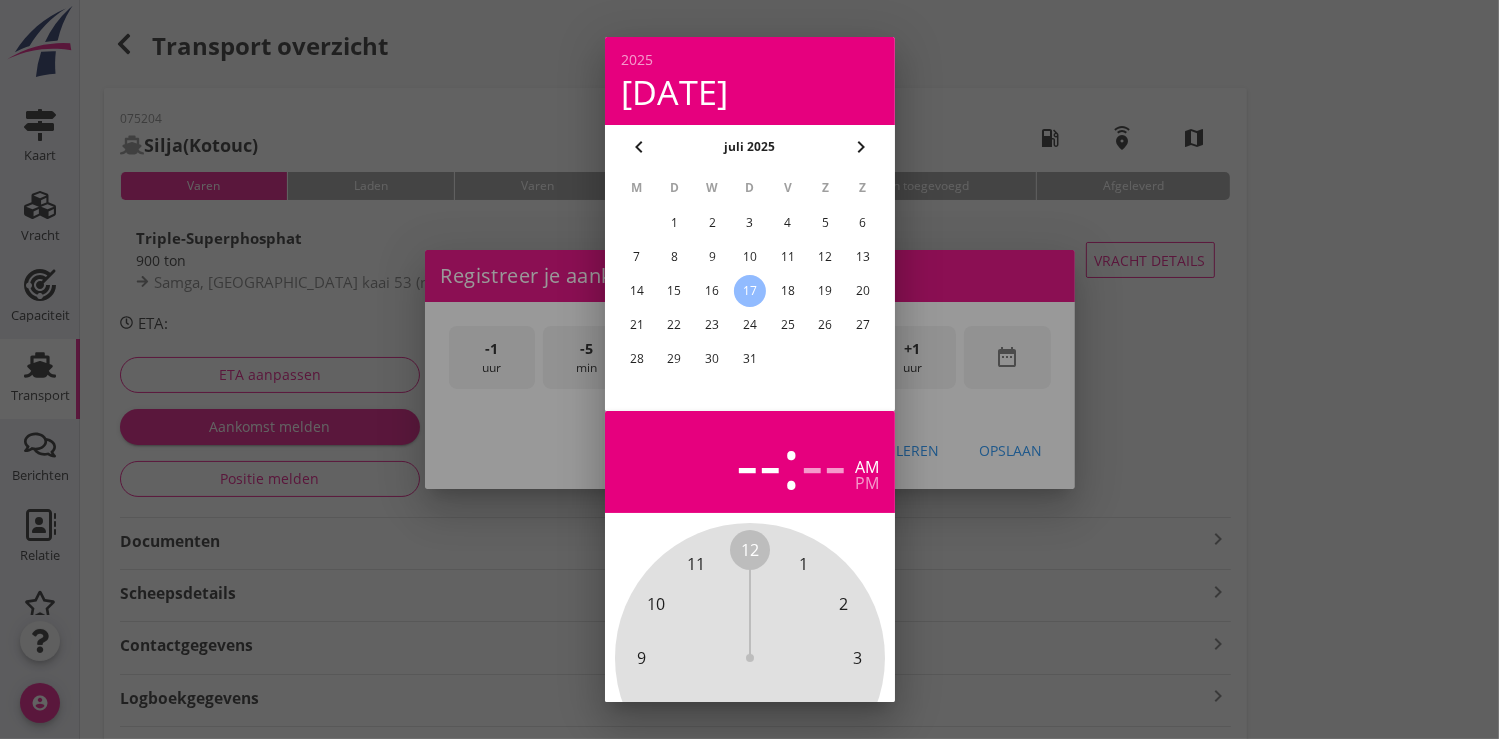 click on "16" at bounding box center [712, 291] 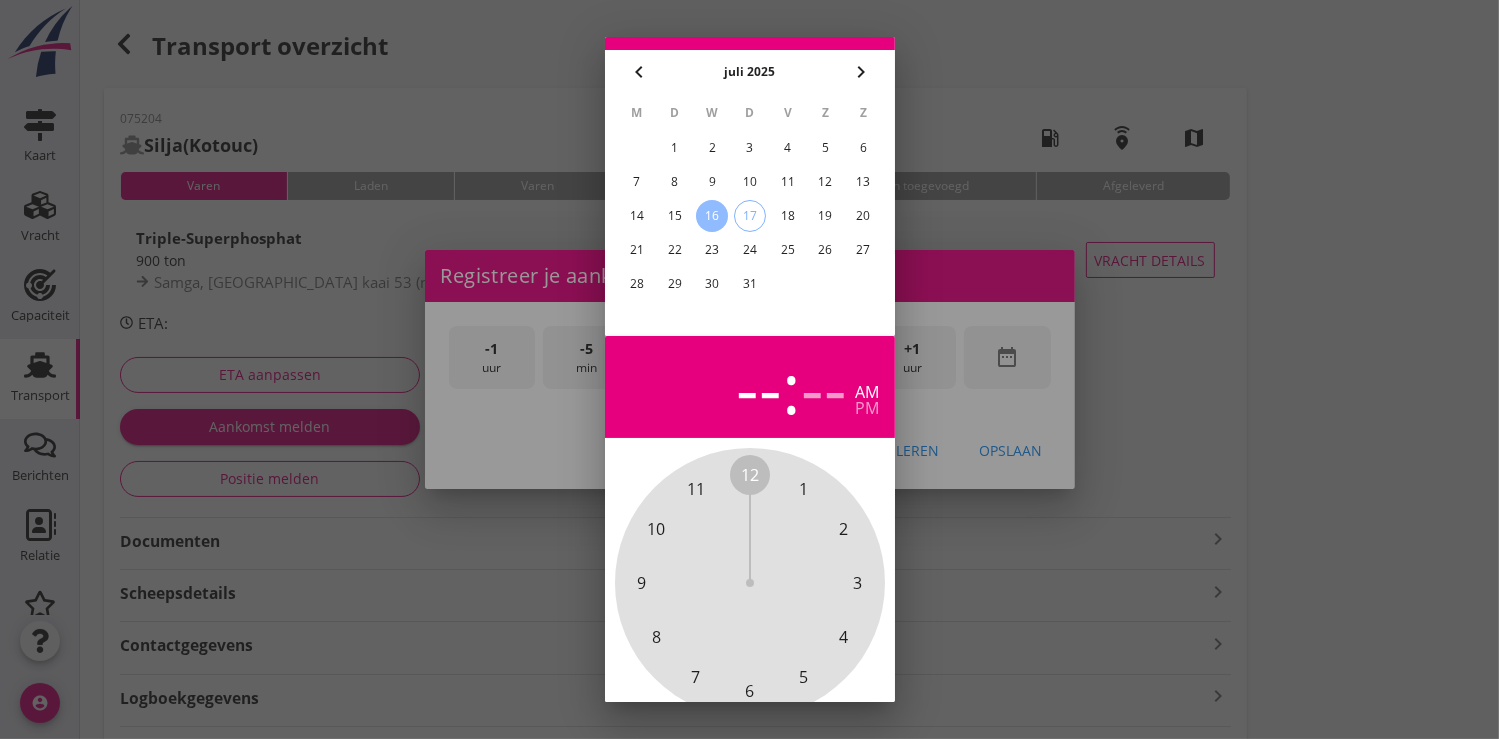 scroll, scrollTop: 185, scrollLeft: 0, axis: vertical 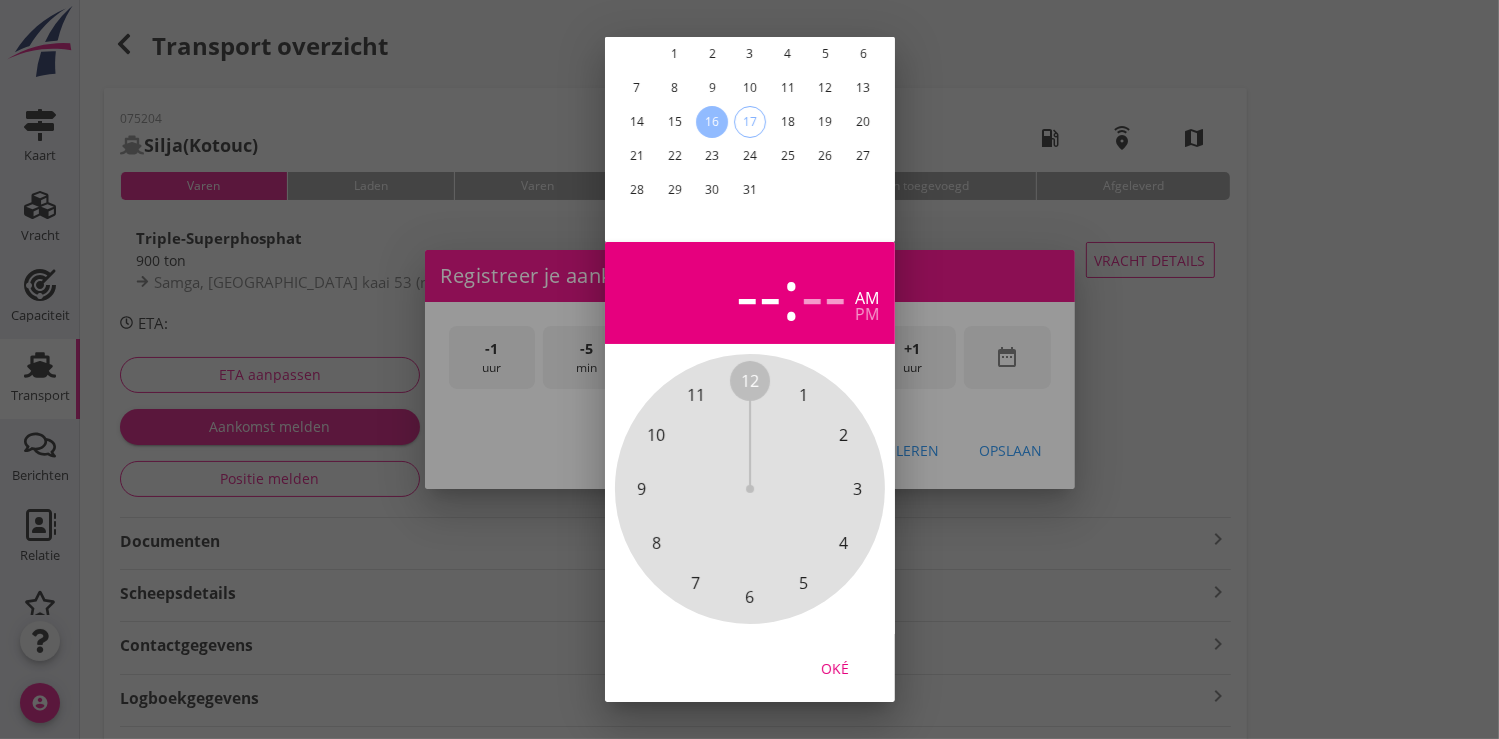 click on "Oké" at bounding box center (835, 667) 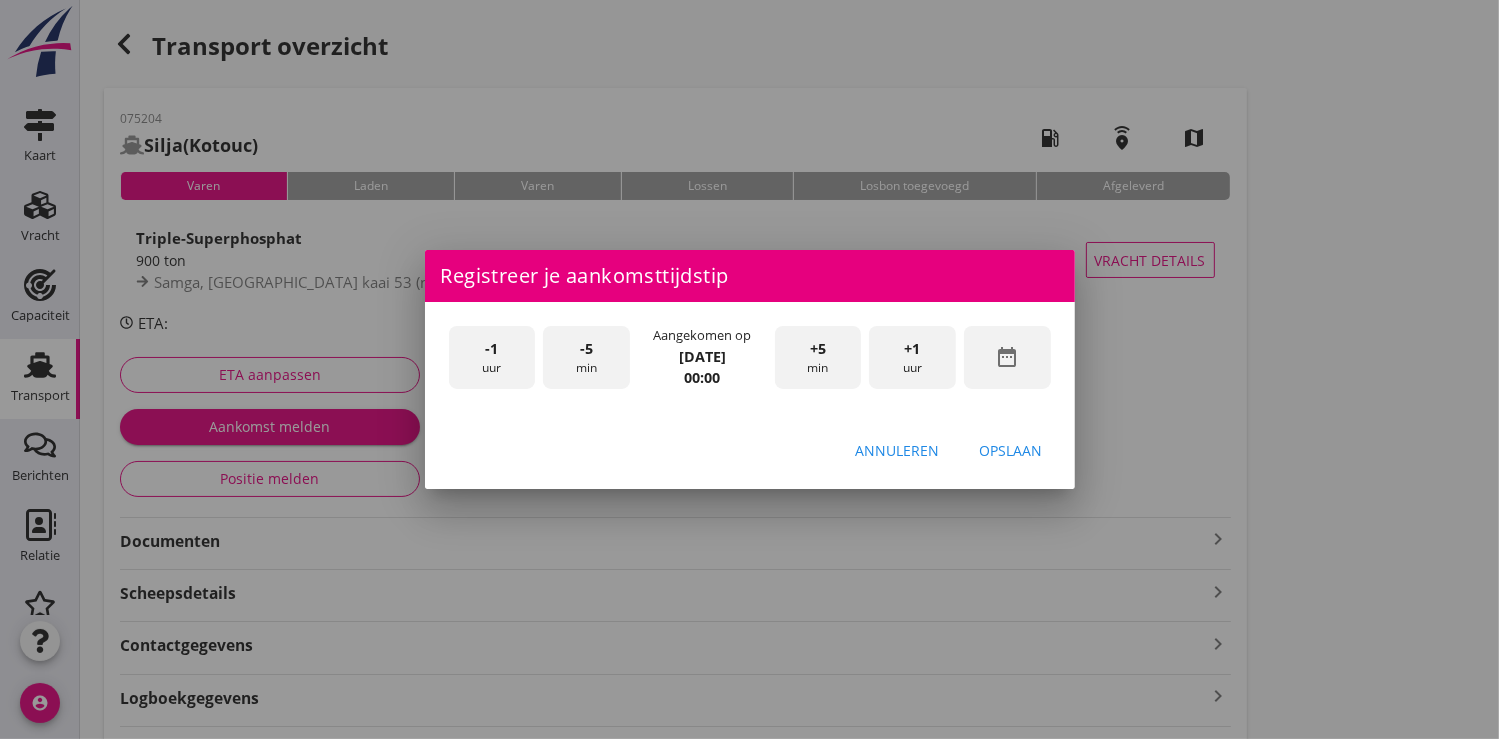 click on "+1  uur" at bounding box center (912, 357) 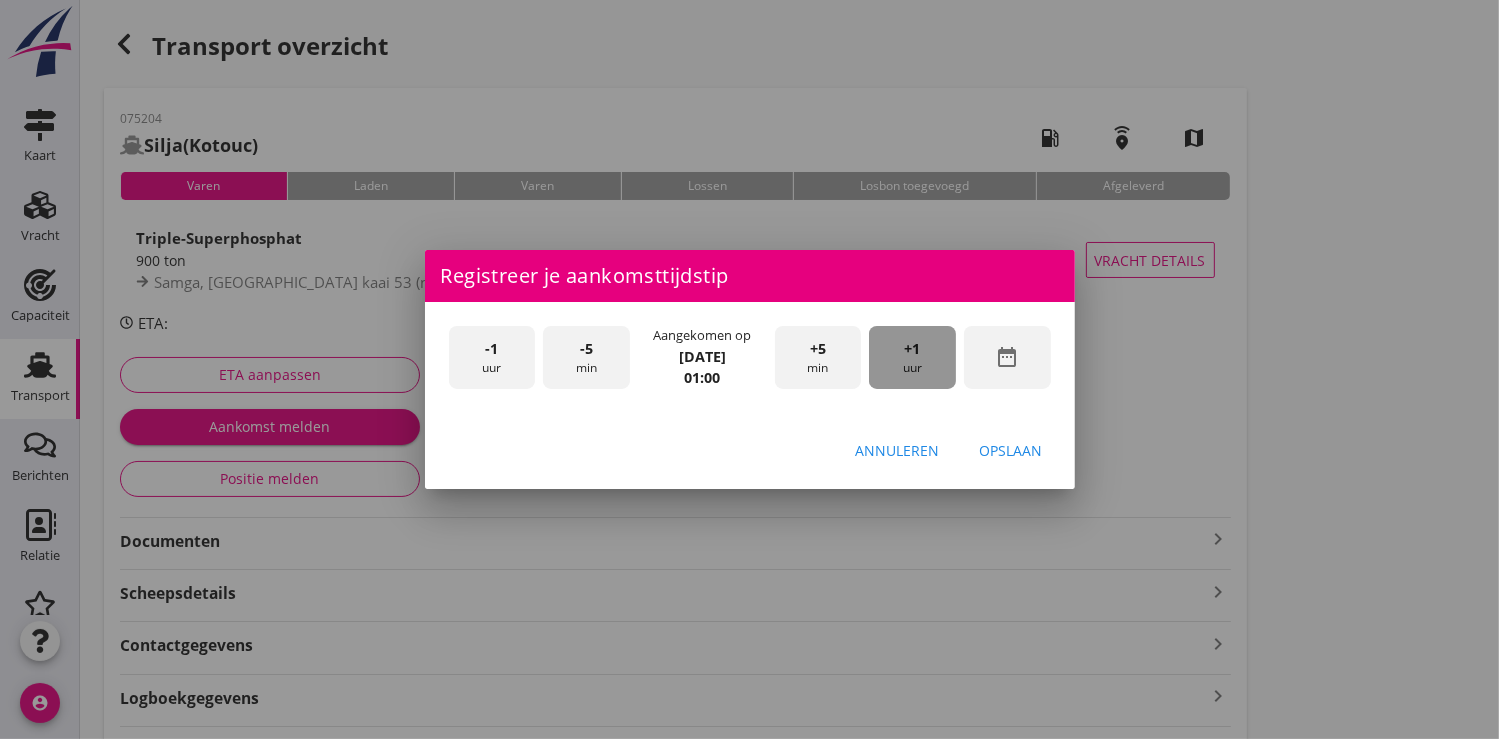 click on "+1  uur" at bounding box center [912, 357] 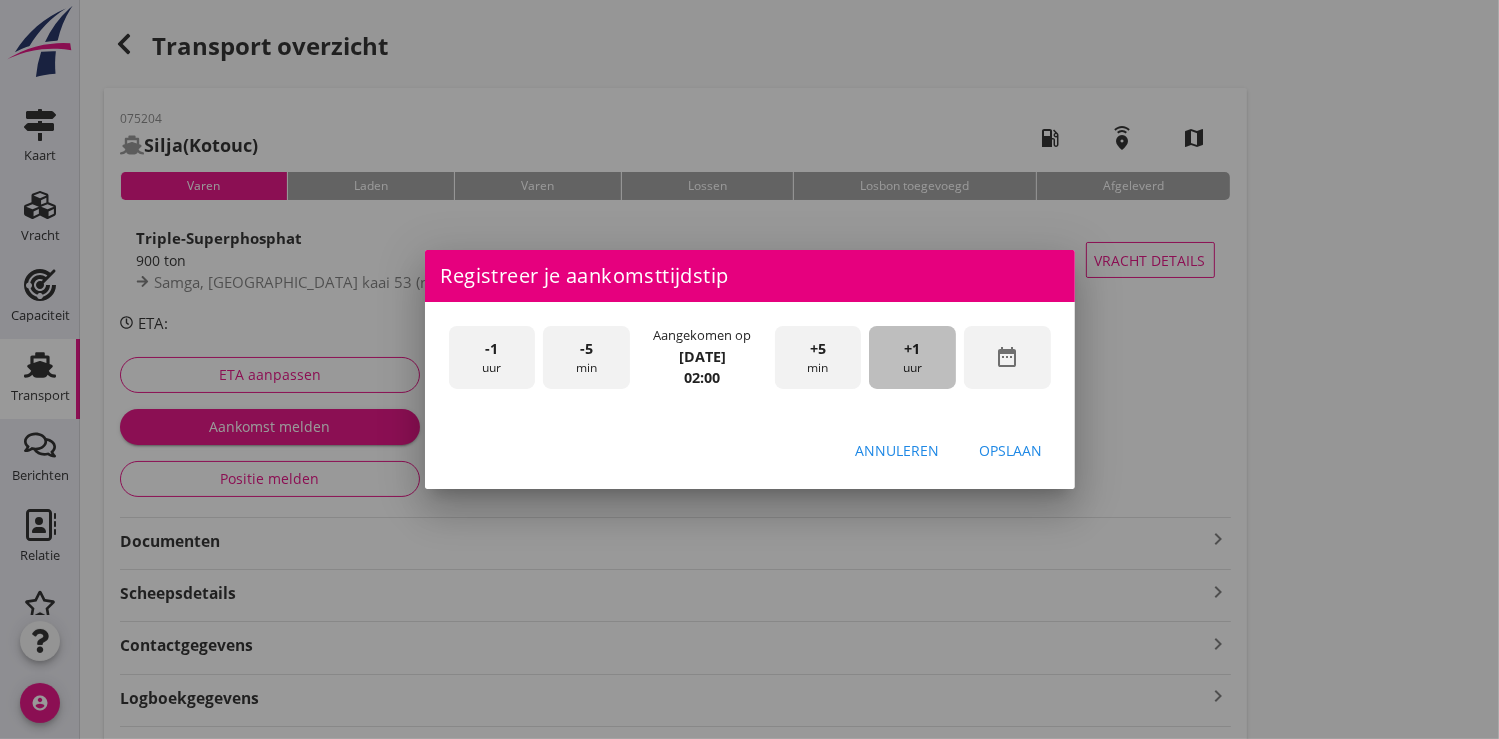 click on "+1  uur" at bounding box center (912, 357) 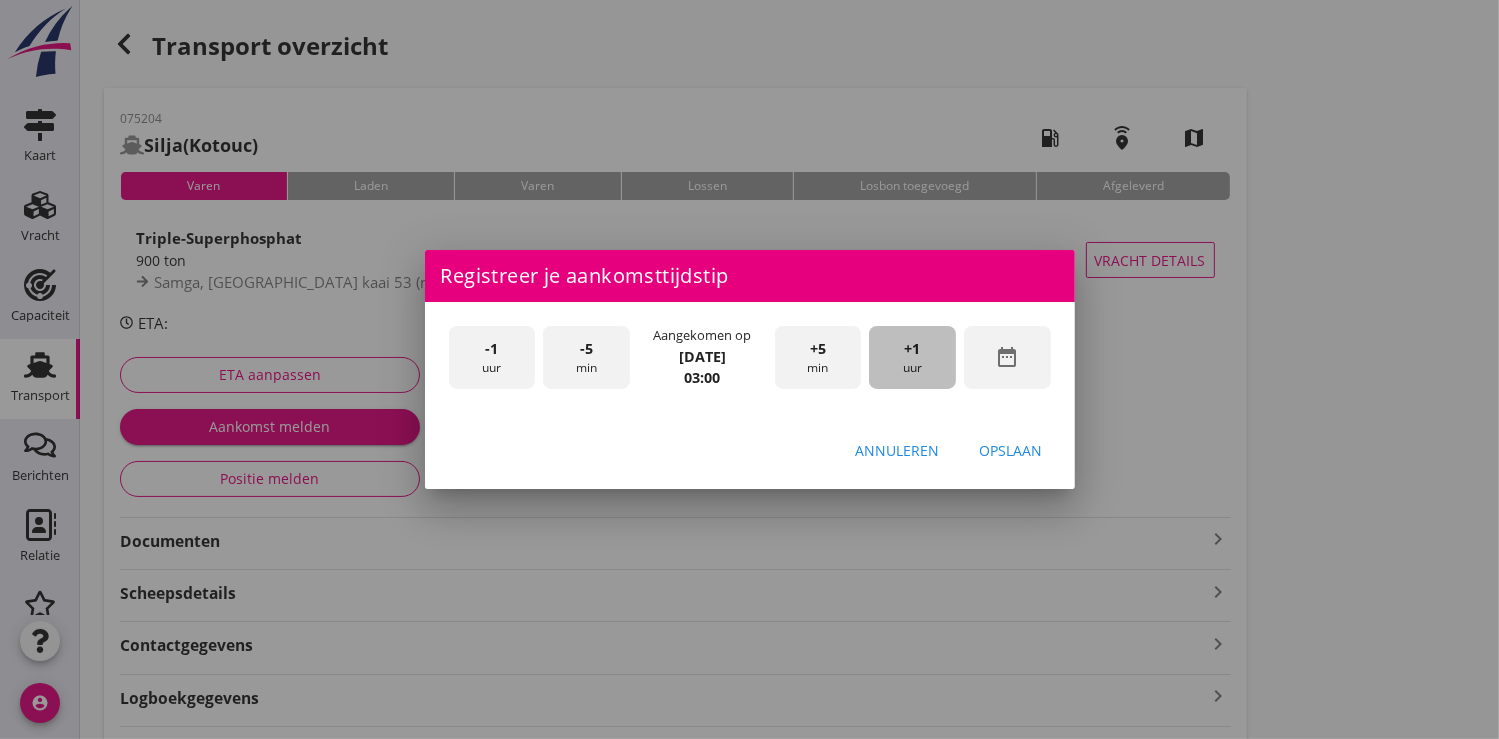 click on "+1  uur" at bounding box center (912, 357) 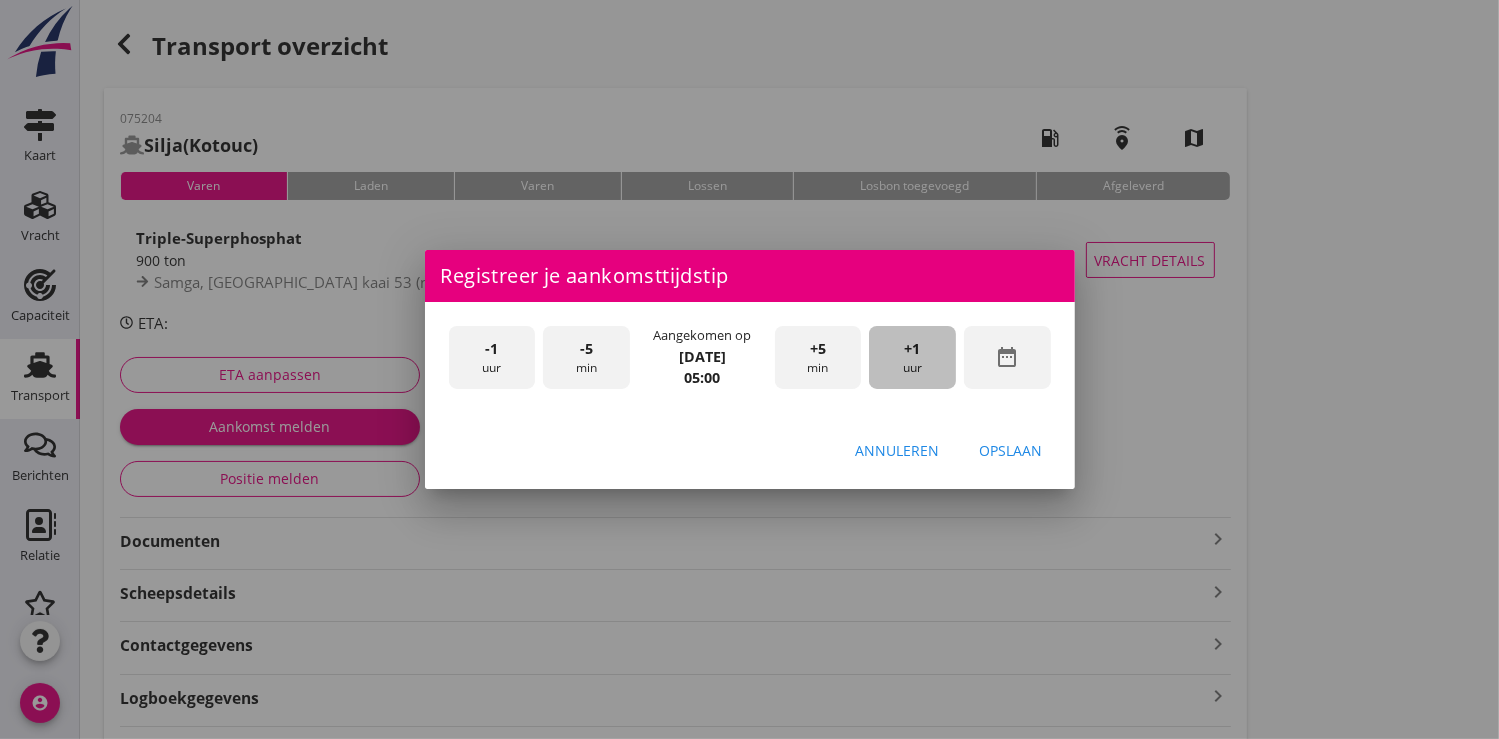 click on "+1  uur" at bounding box center [912, 357] 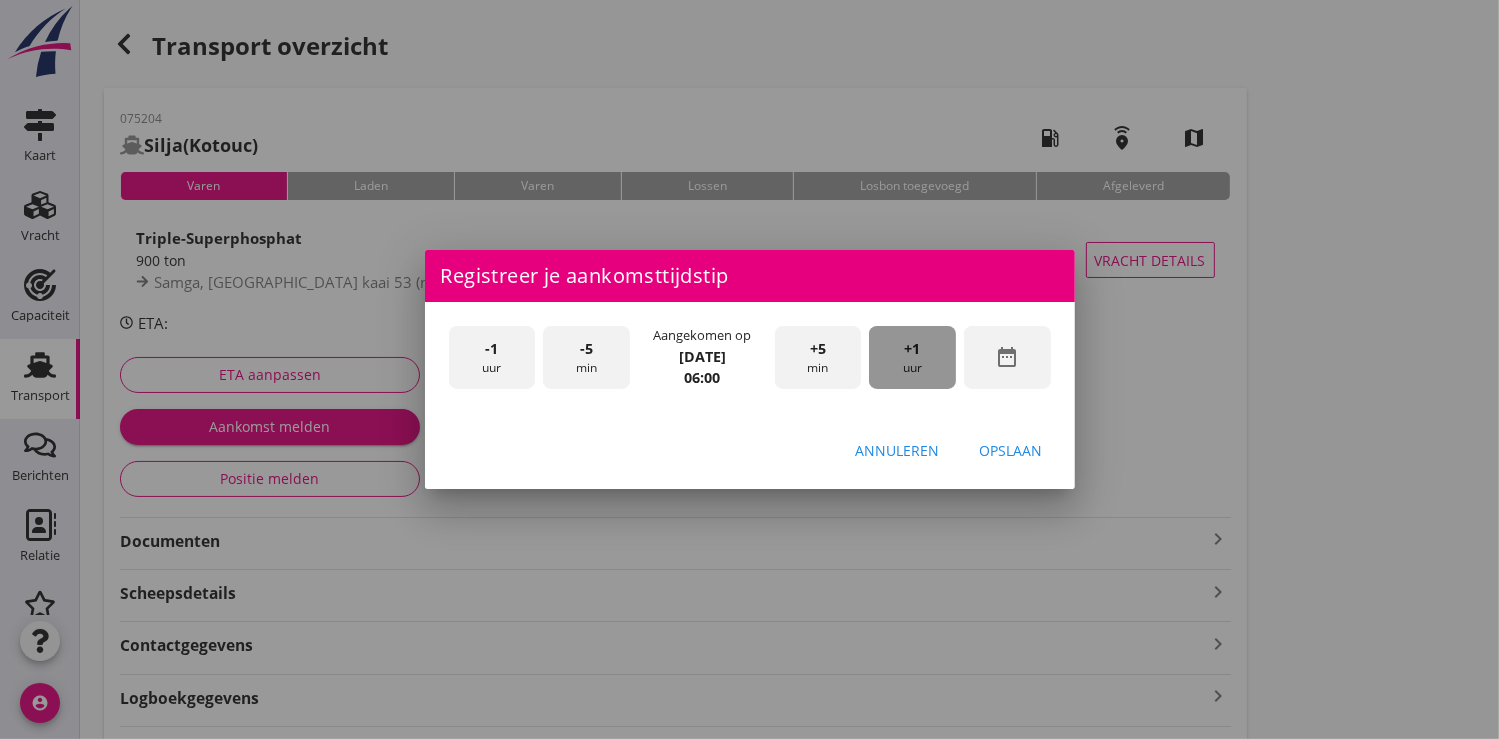 click on "+1  uur" at bounding box center [912, 357] 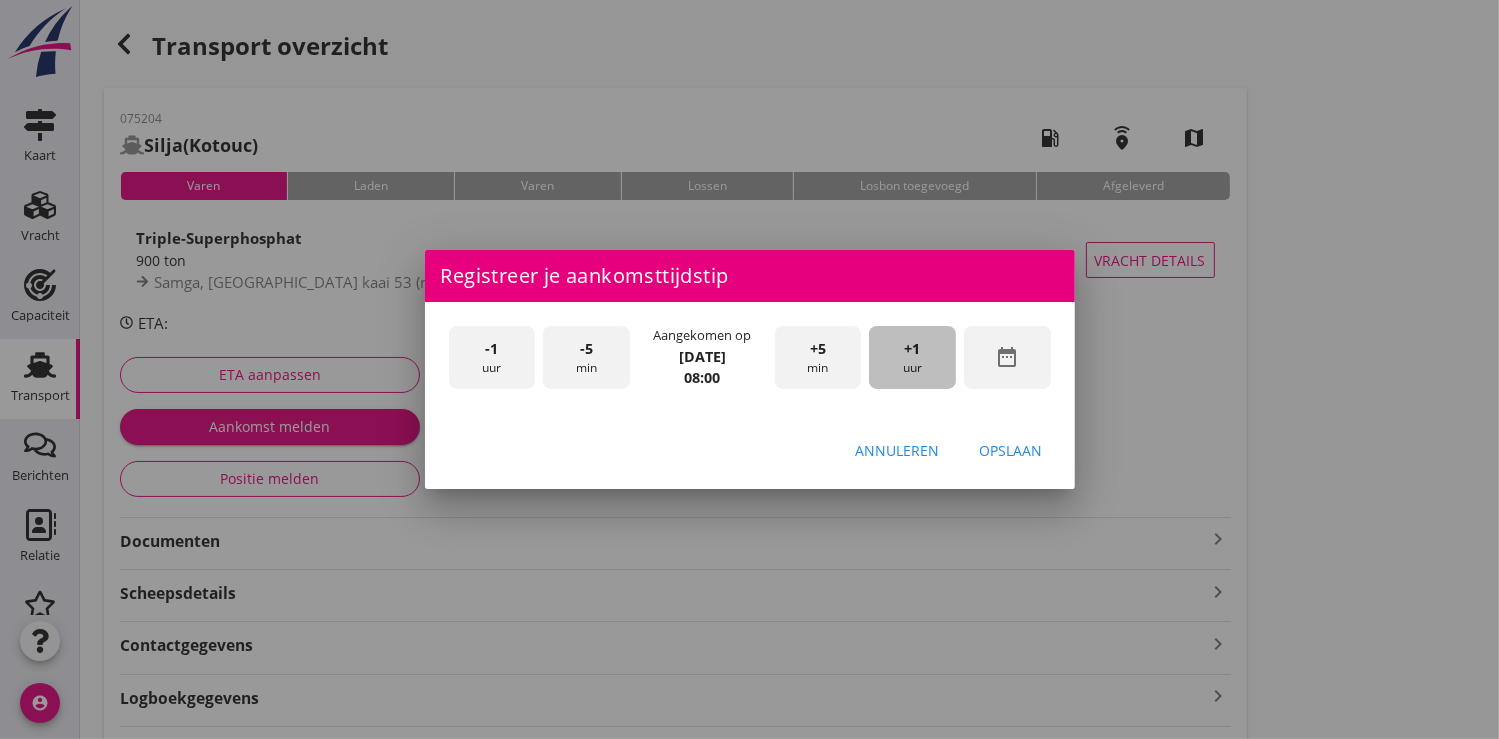 click on "+1  uur" at bounding box center (912, 357) 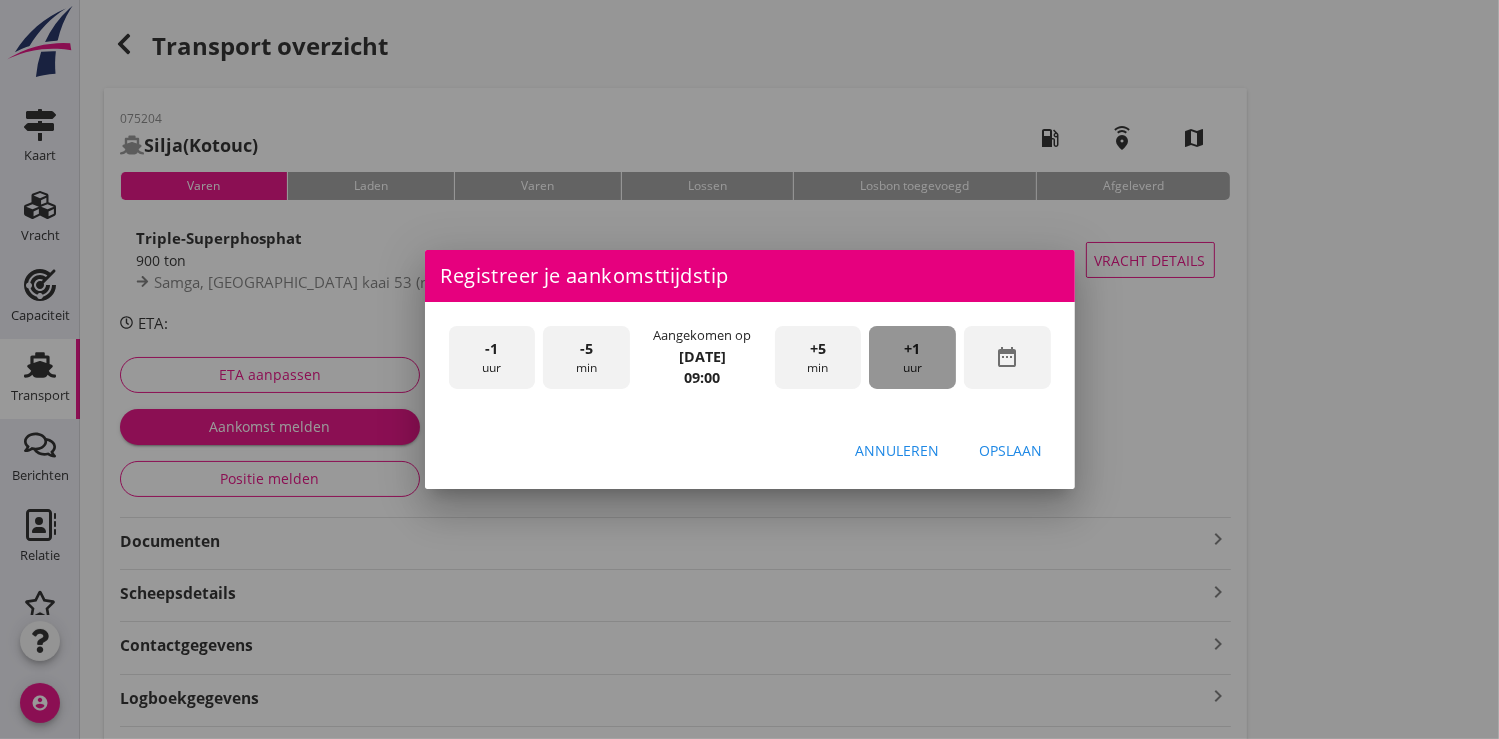 click on "+1  uur" at bounding box center [912, 357] 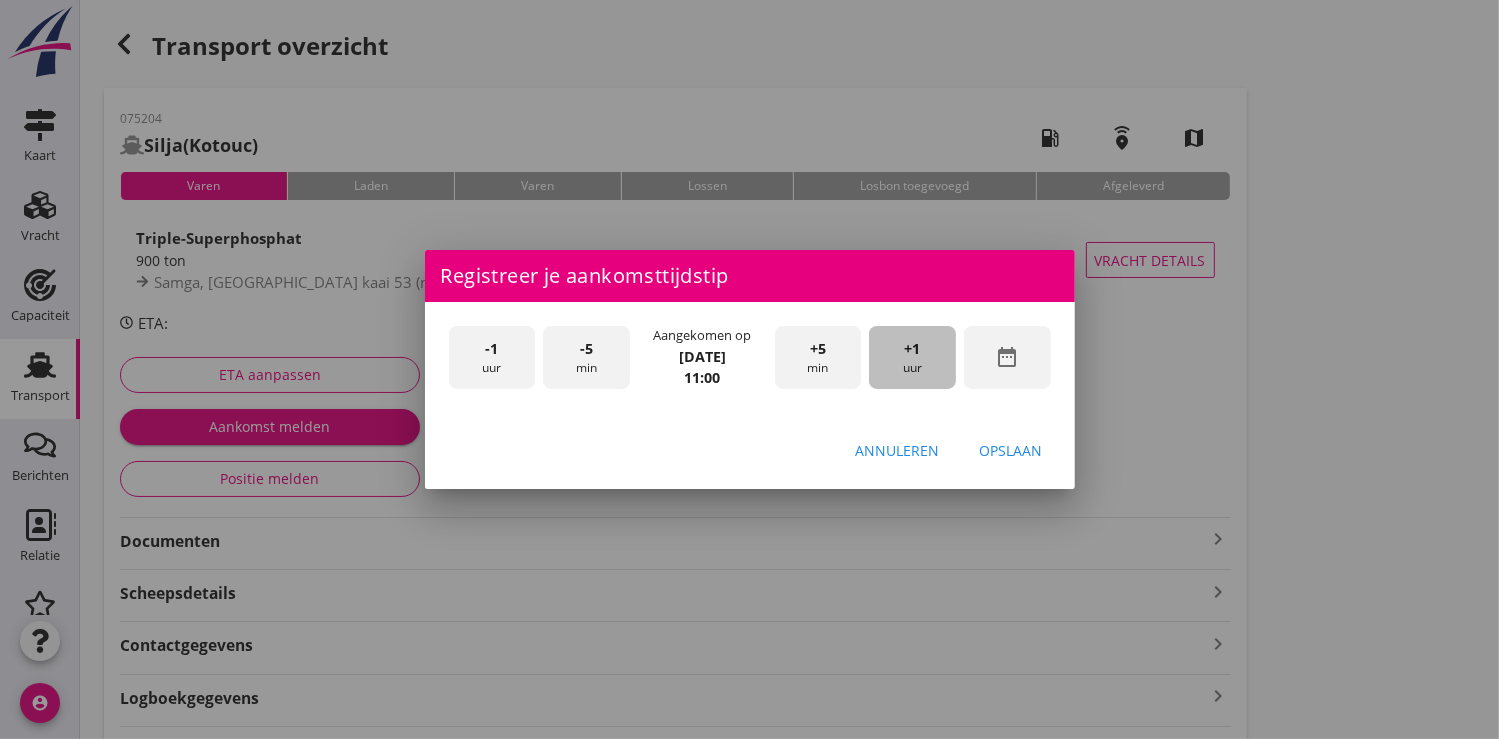 click on "+1  uur" at bounding box center (912, 357) 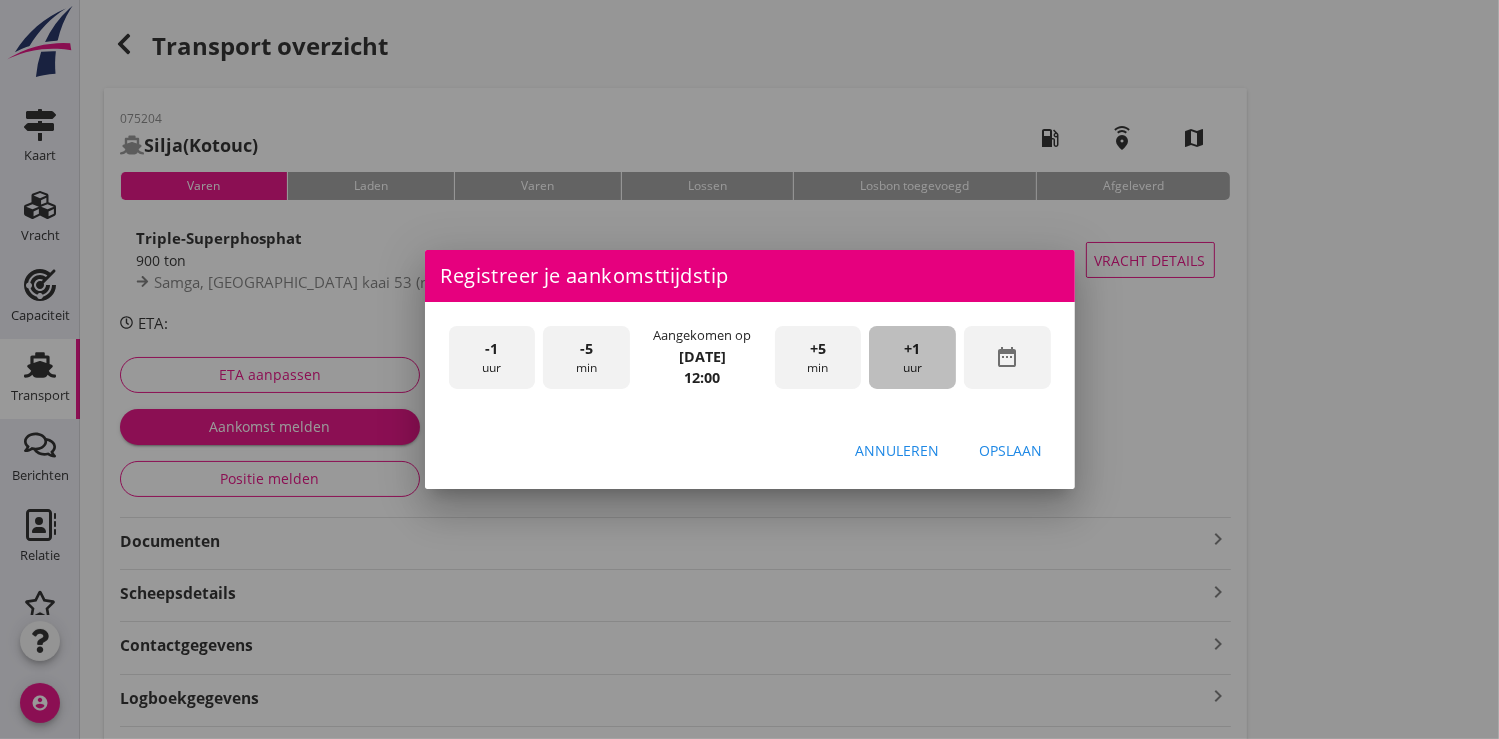 click on "+1  uur" at bounding box center (912, 357) 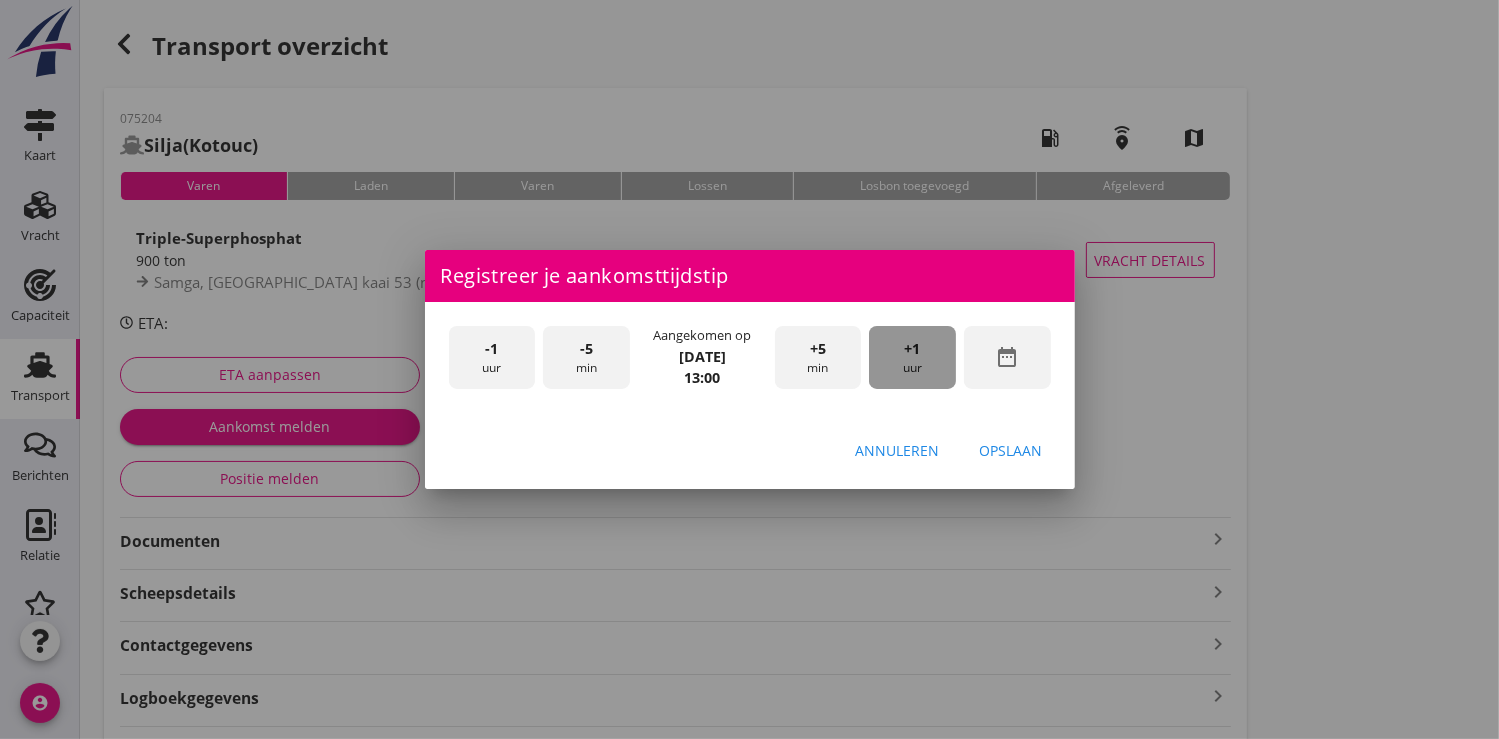 click on "+1  uur" at bounding box center (912, 357) 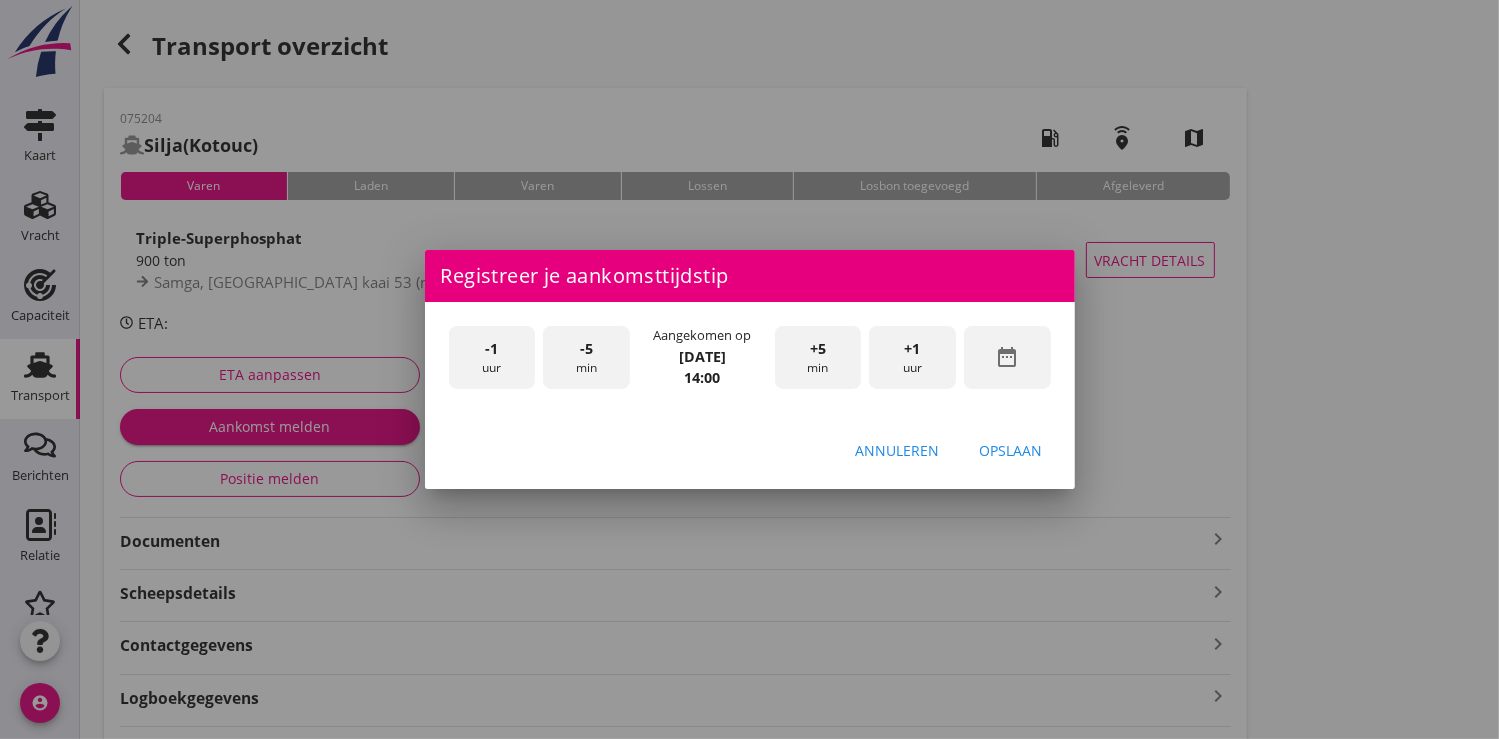 click on "Opslaan" at bounding box center (1011, 450) 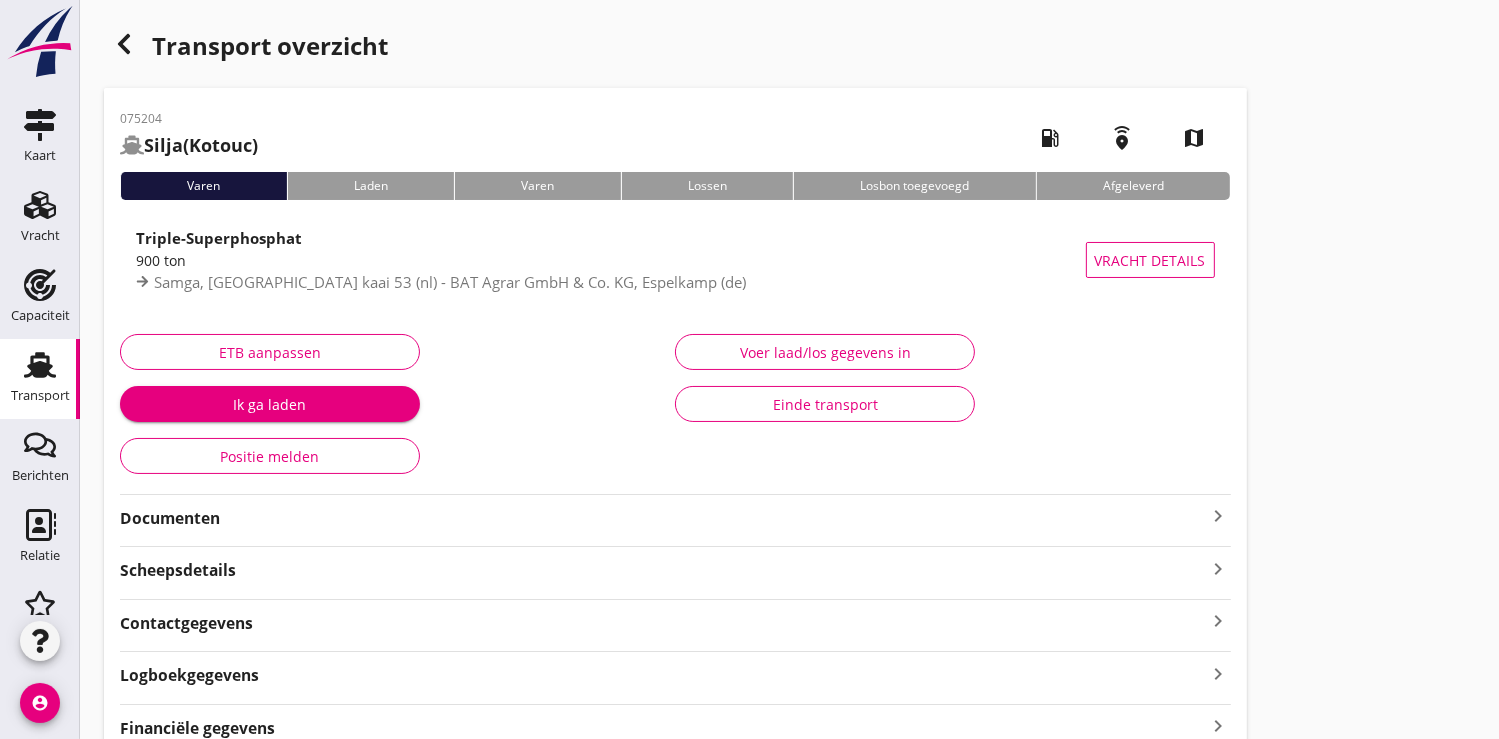 click on "Ik ga laden" at bounding box center (270, 404) 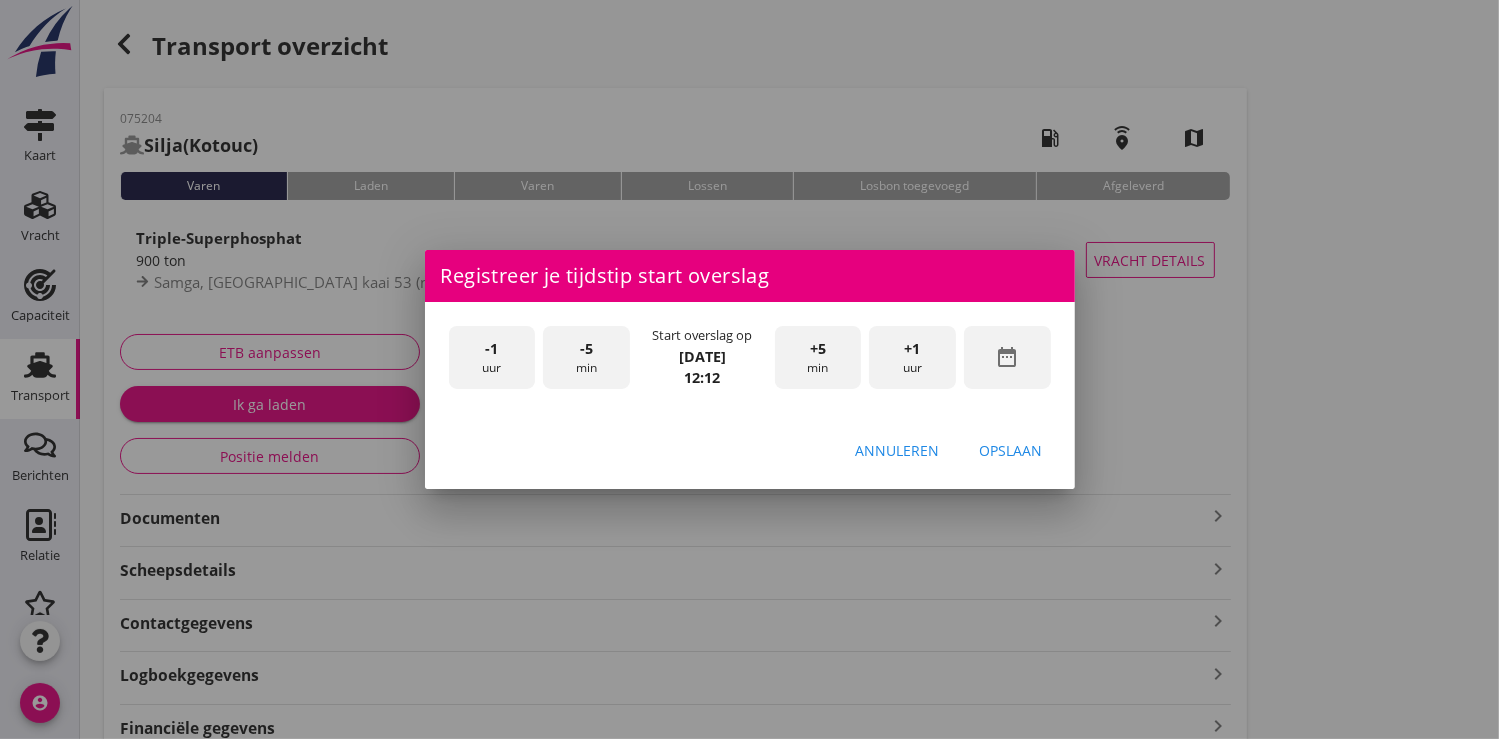 click on "-1  uur" at bounding box center (492, 357) 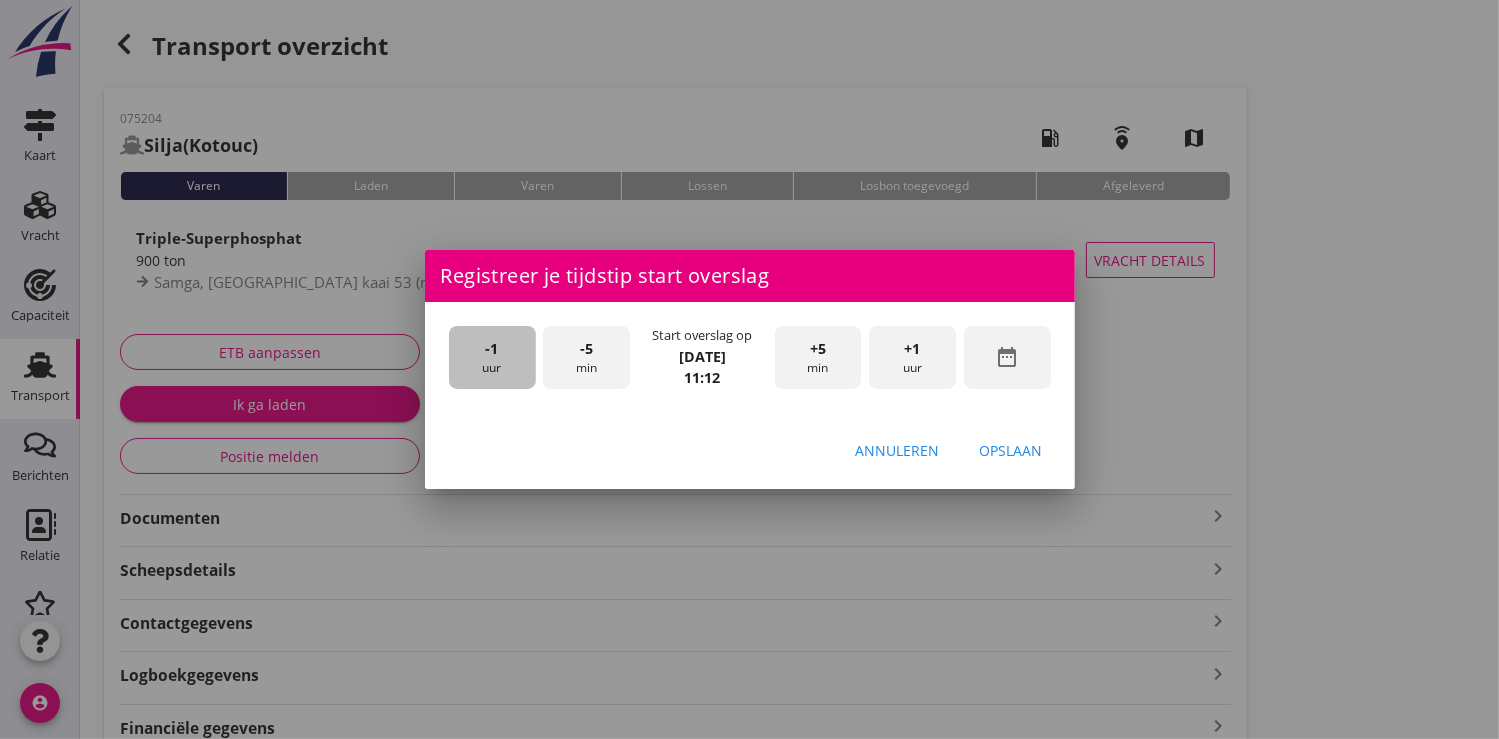 click on "-1  uur" at bounding box center (492, 357) 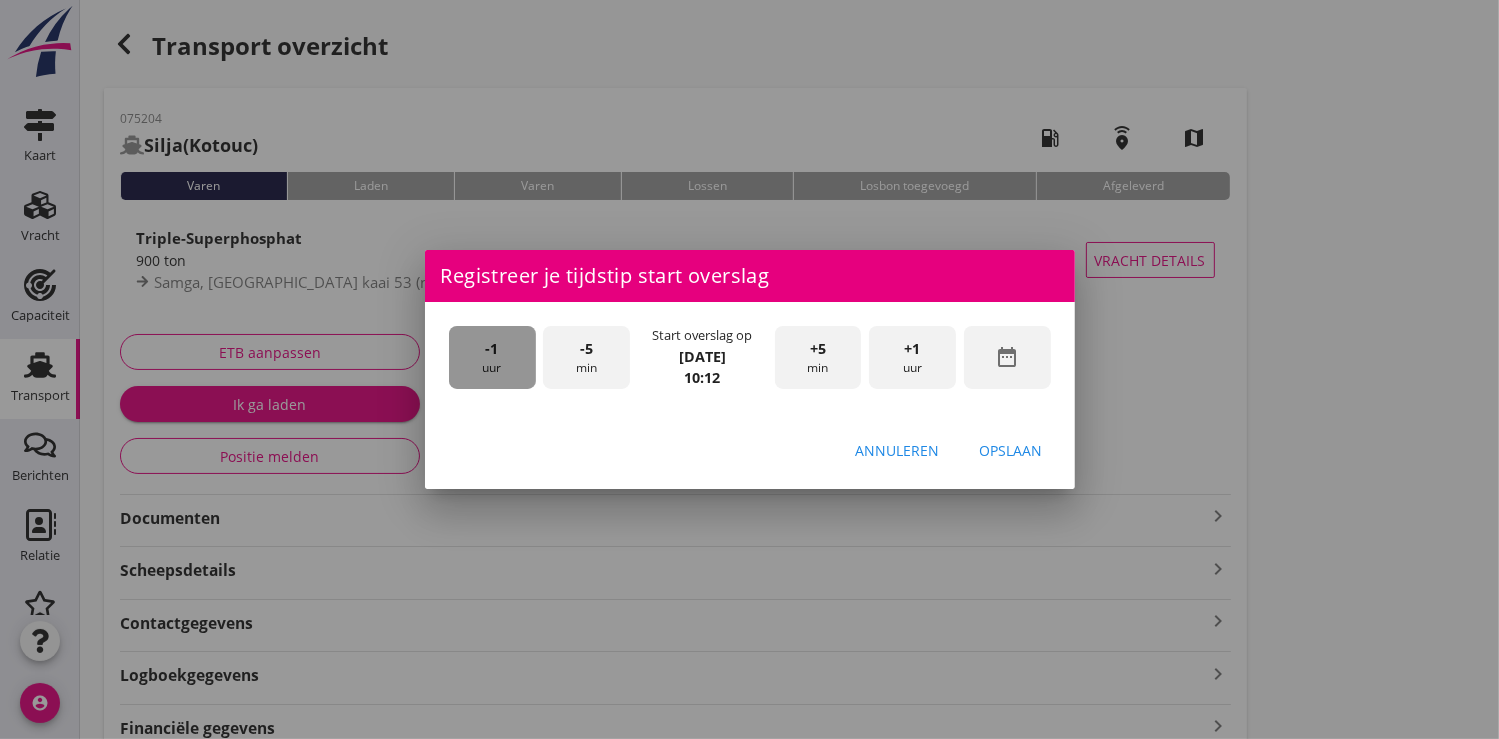 click on "-1  uur" at bounding box center [492, 357] 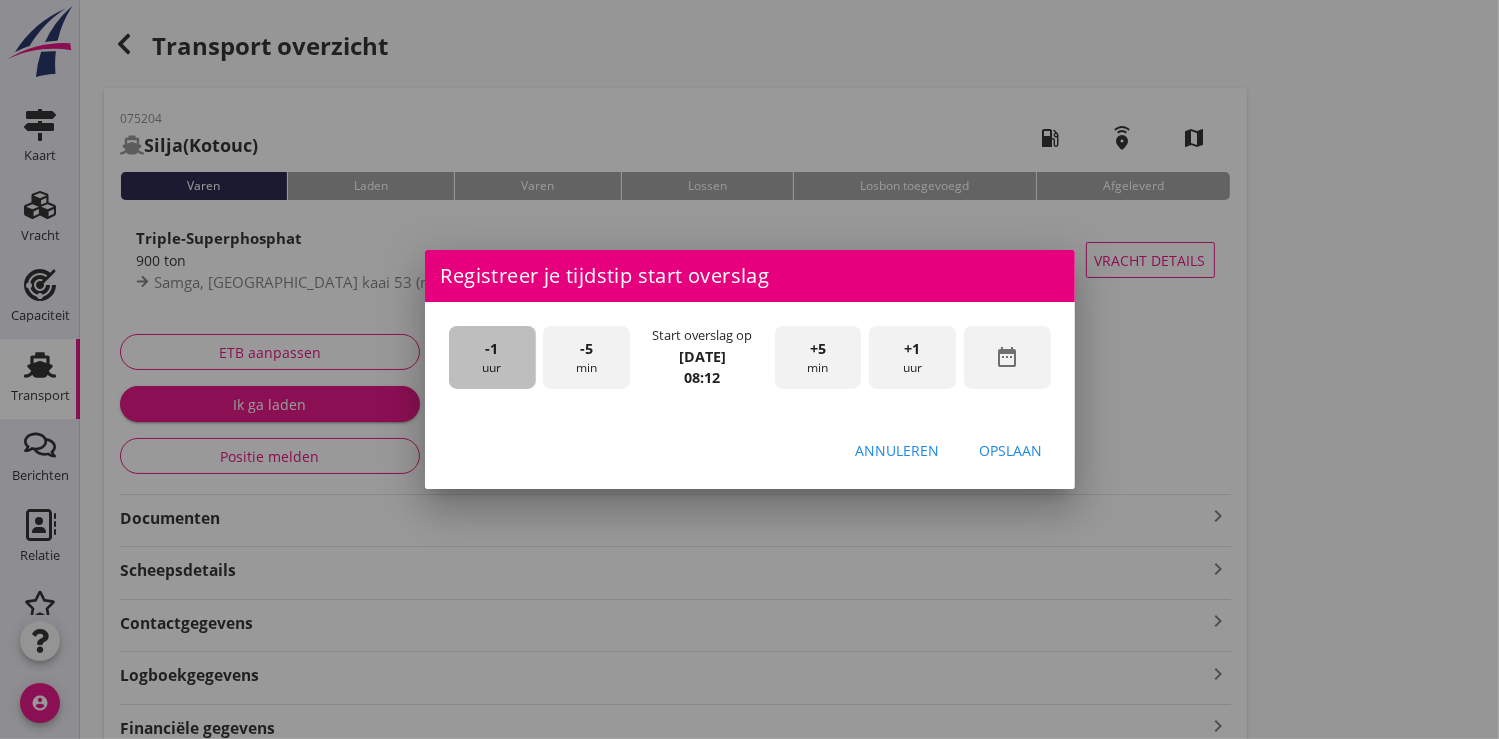 click on "-1  uur" at bounding box center (492, 357) 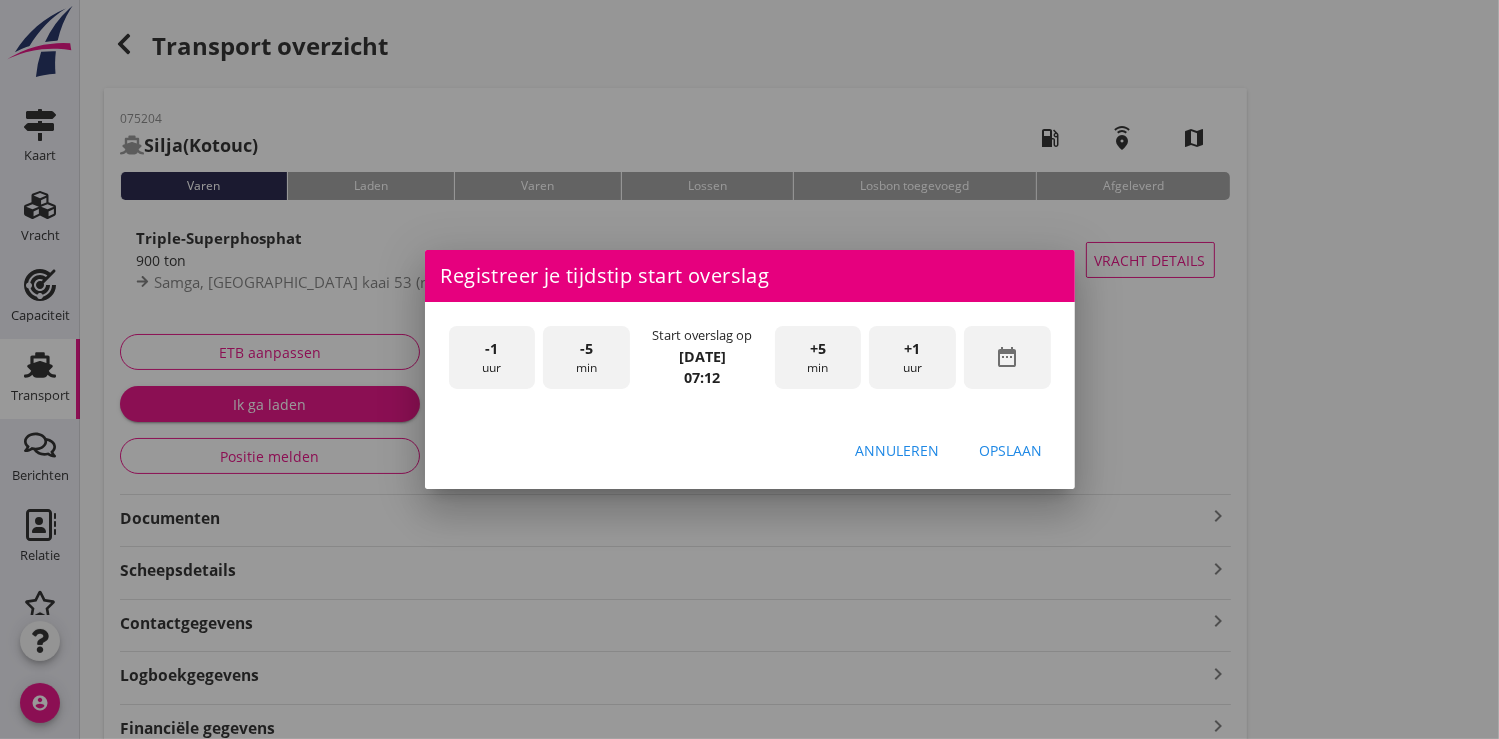 click on "-1  uur" at bounding box center (492, 357) 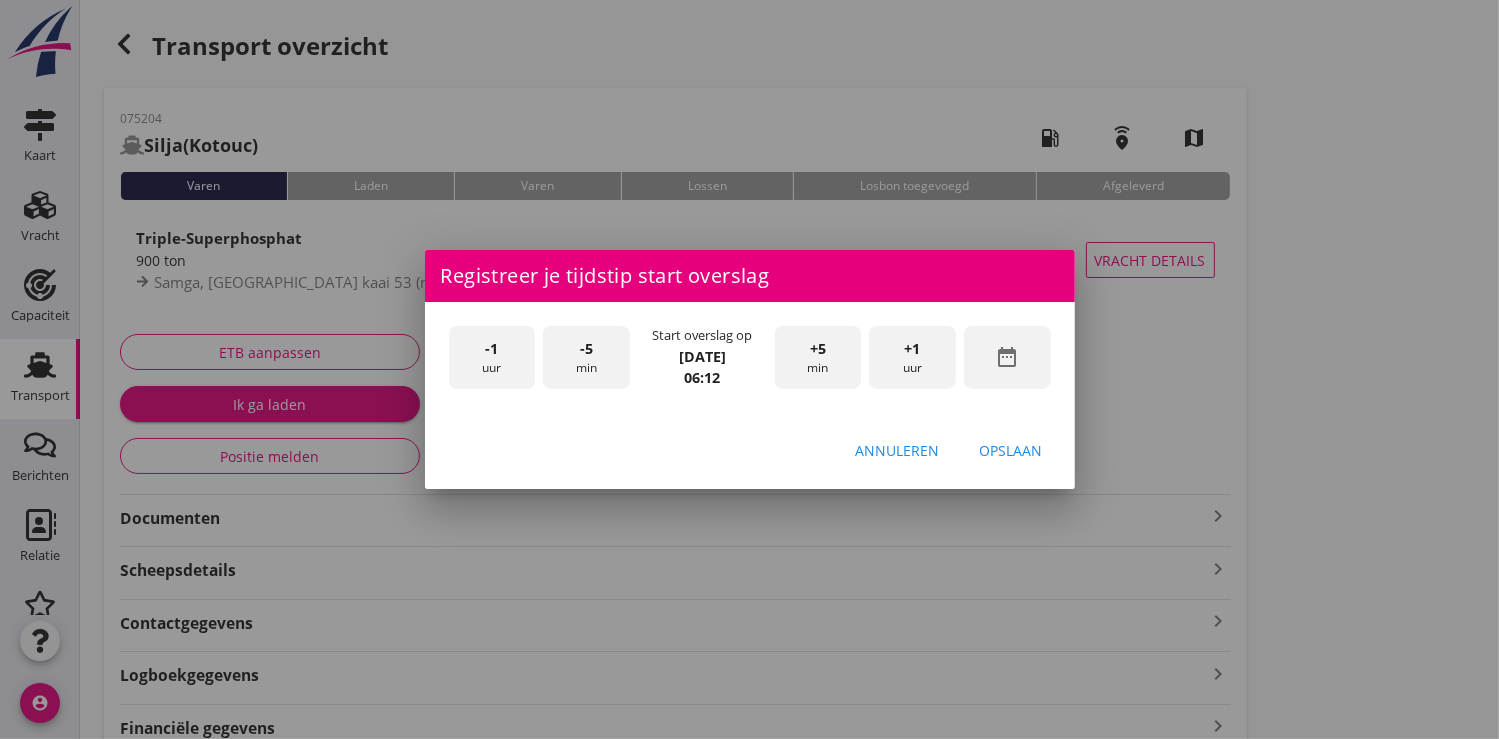 click on "-5  min" at bounding box center (586, 357) 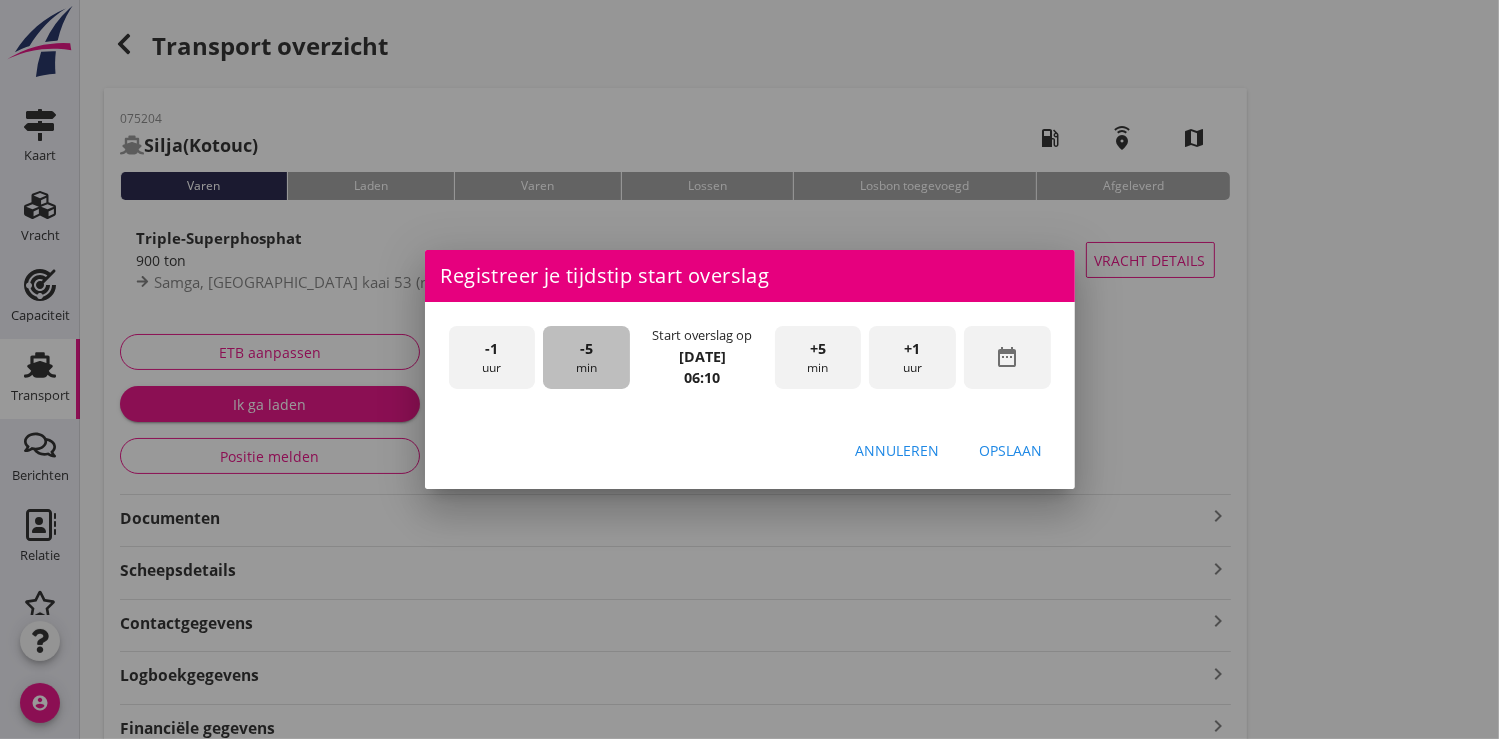 click on "-5  min" at bounding box center (586, 357) 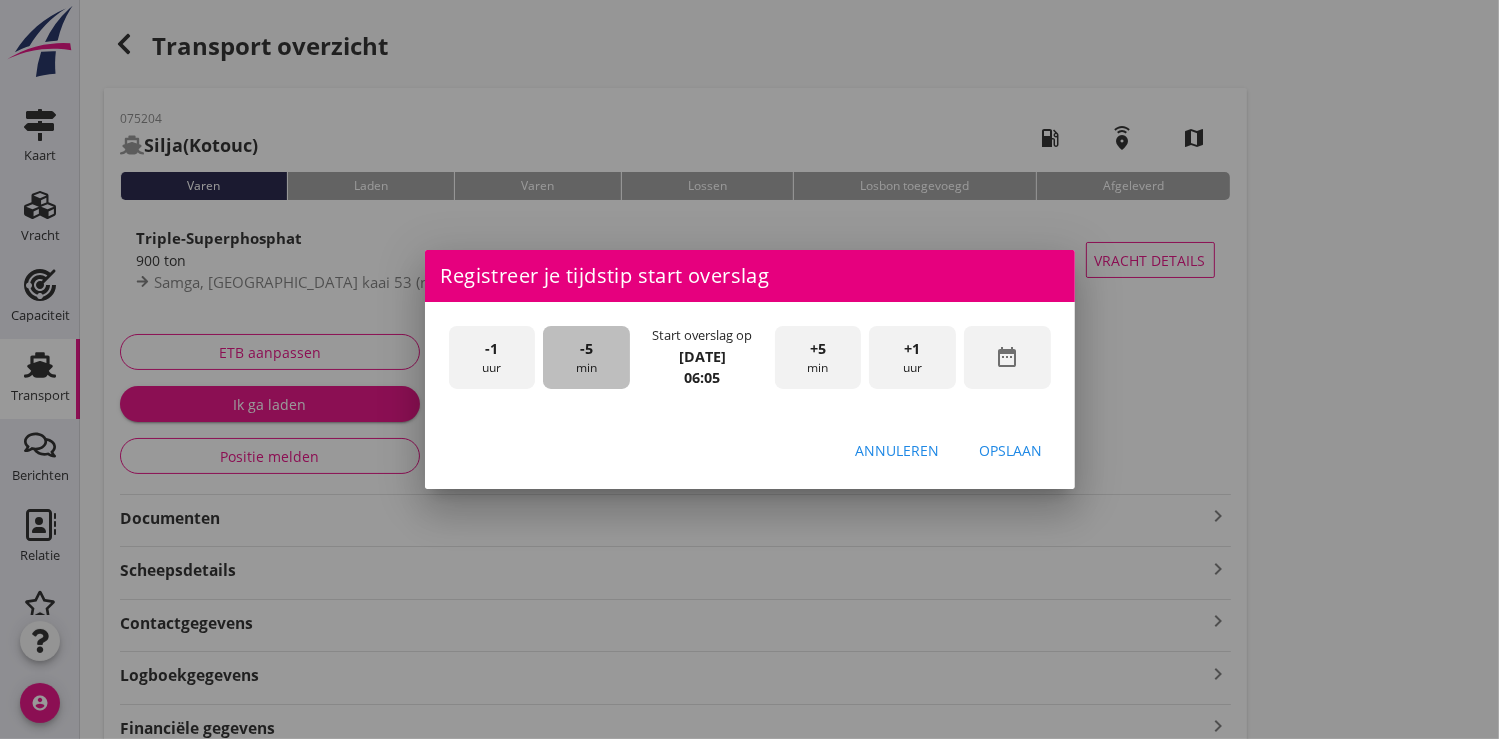 click on "-5  min" at bounding box center [586, 357] 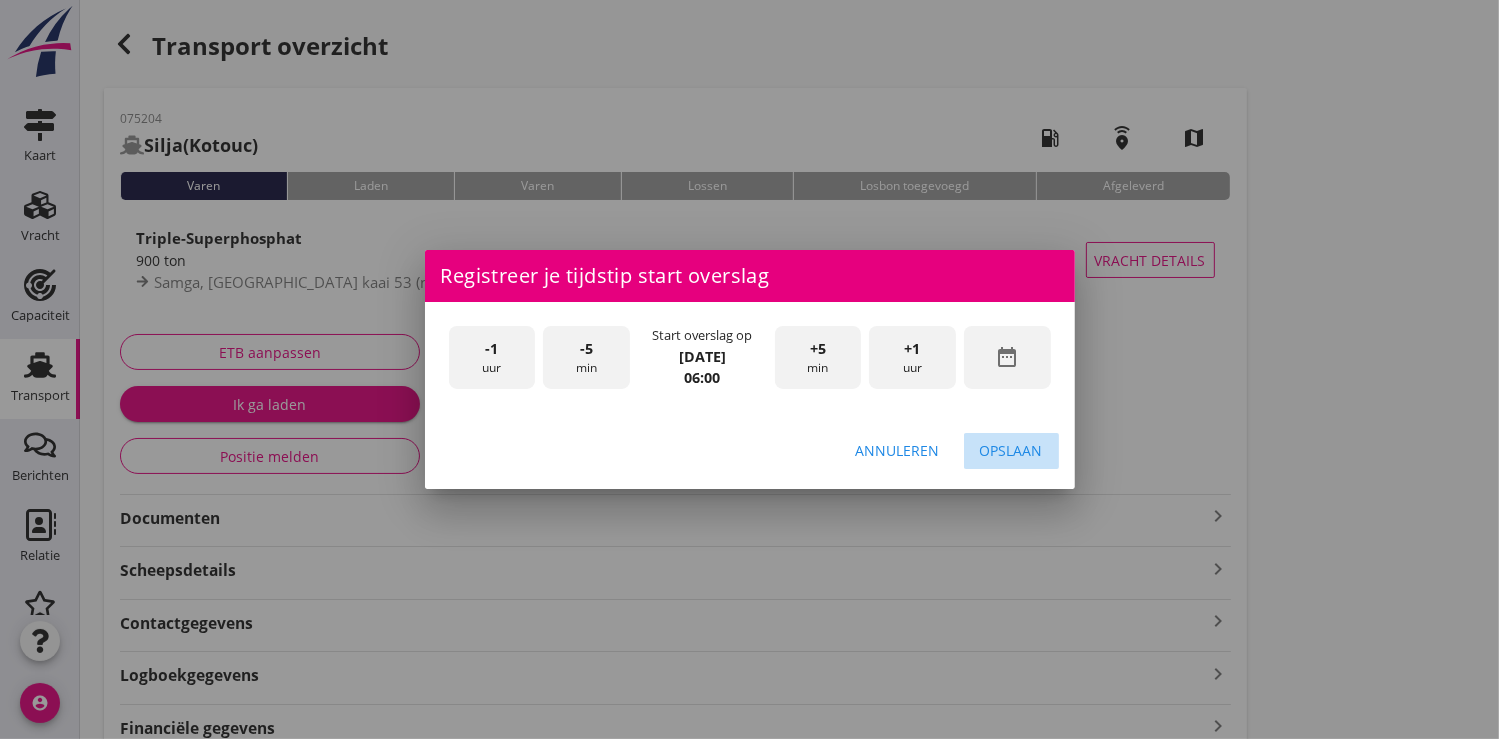 click on "Opslaan" at bounding box center [1011, 450] 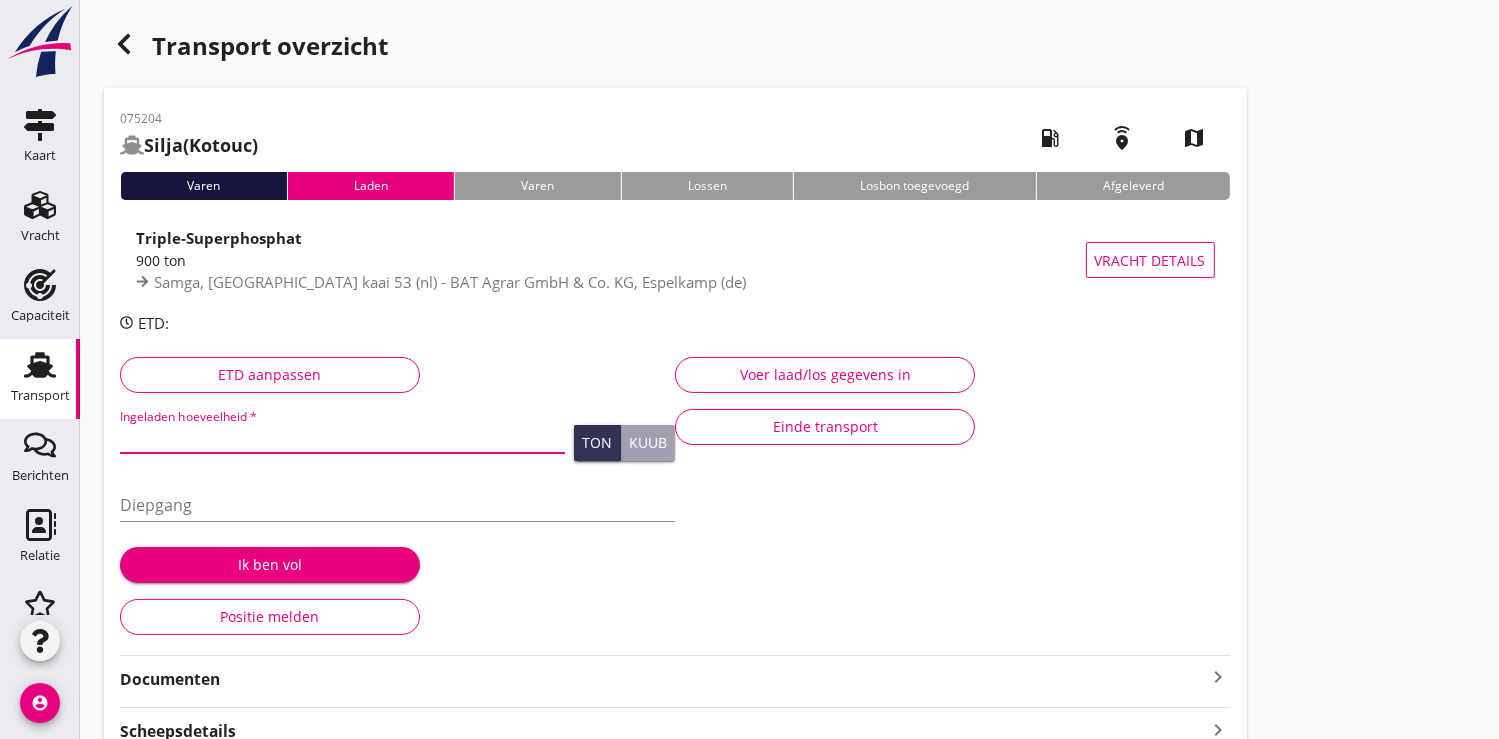 click at bounding box center [342, 437] 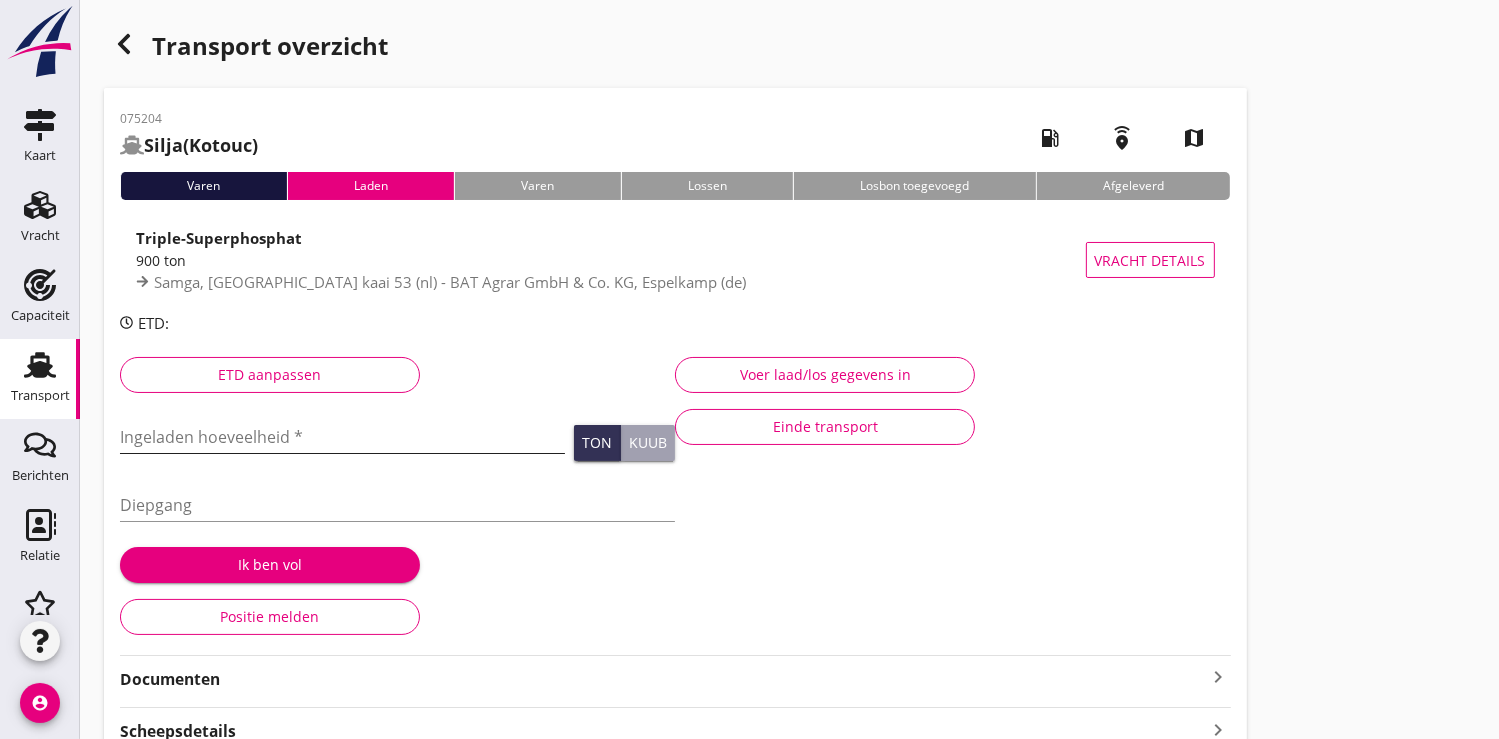 click at bounding box center [342, 437] 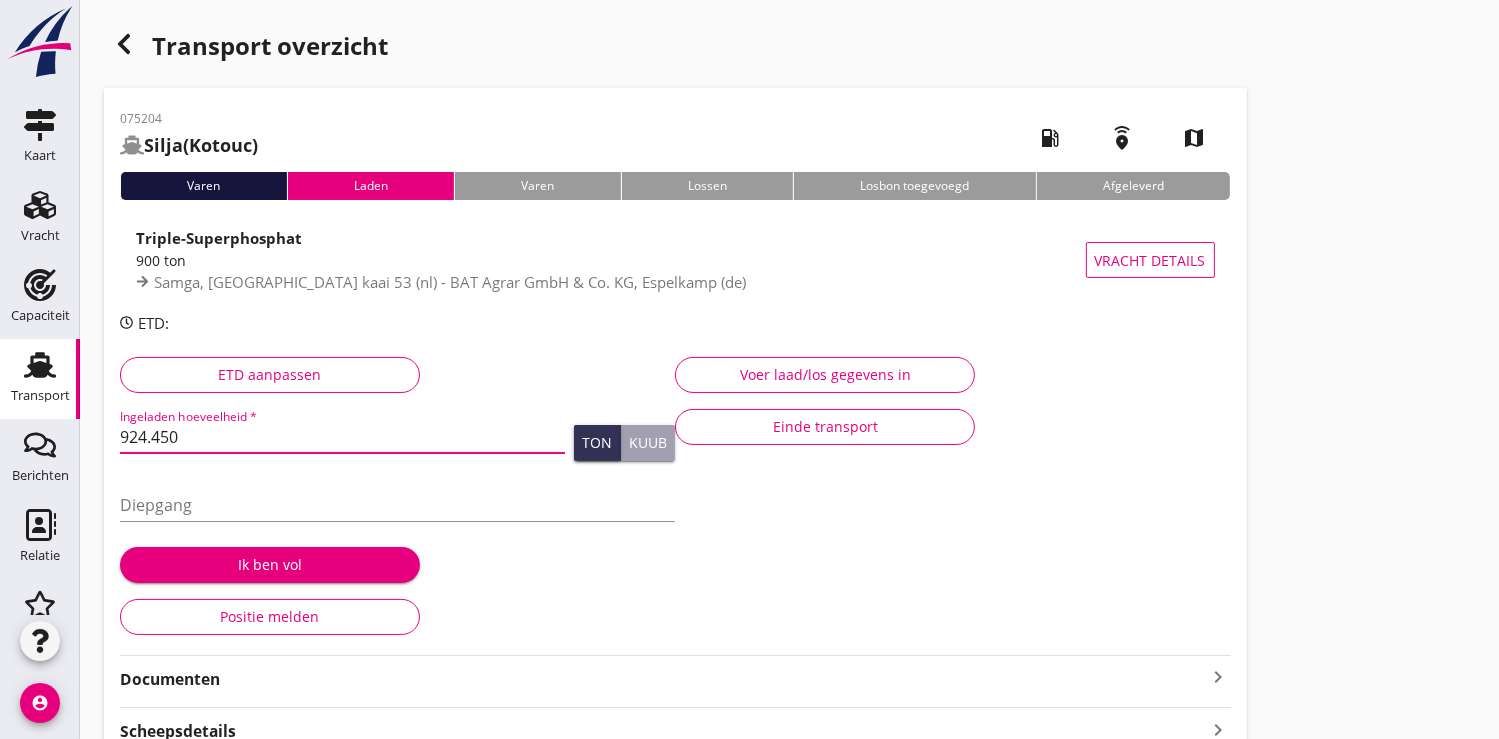 type on "924.450" 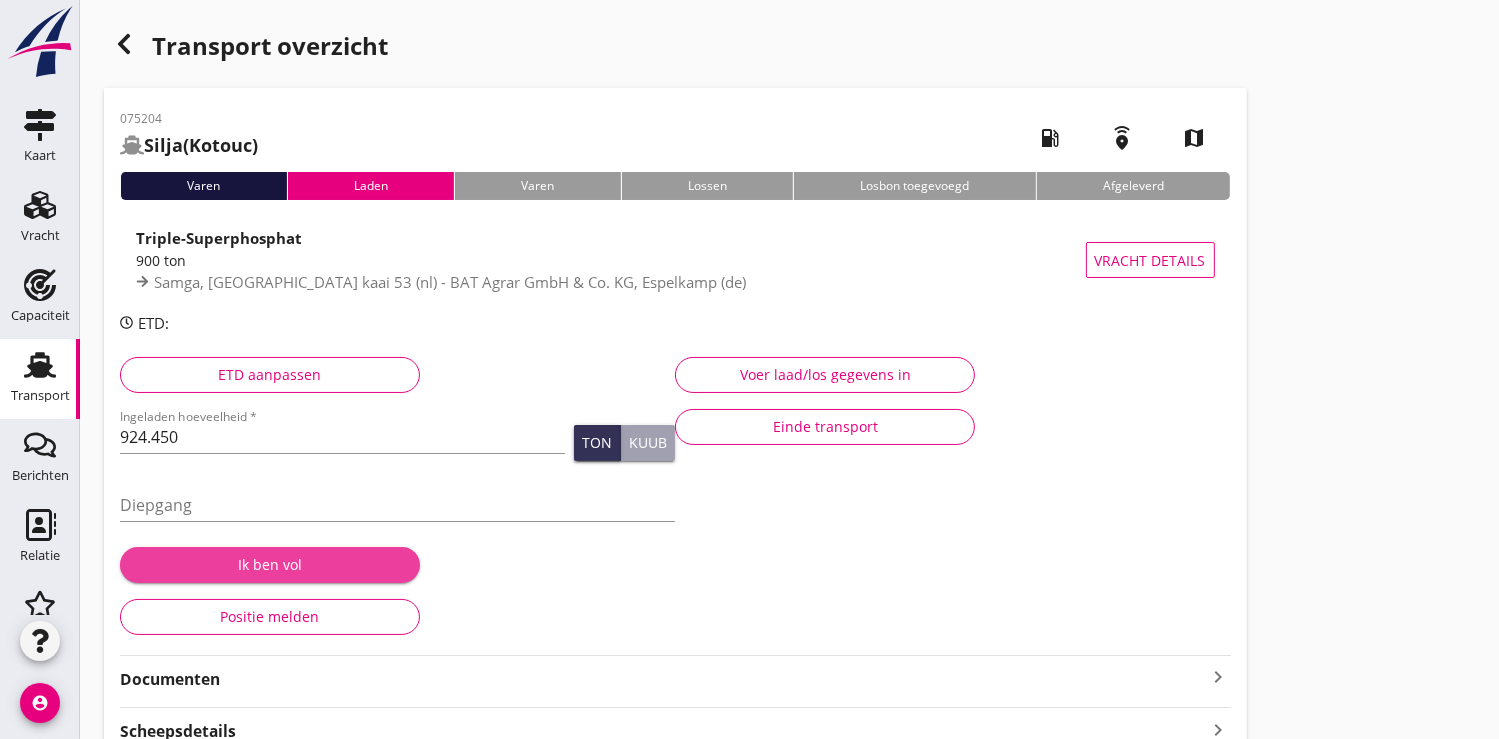click on "Ik ben vol" at bounding box center [270, 564] 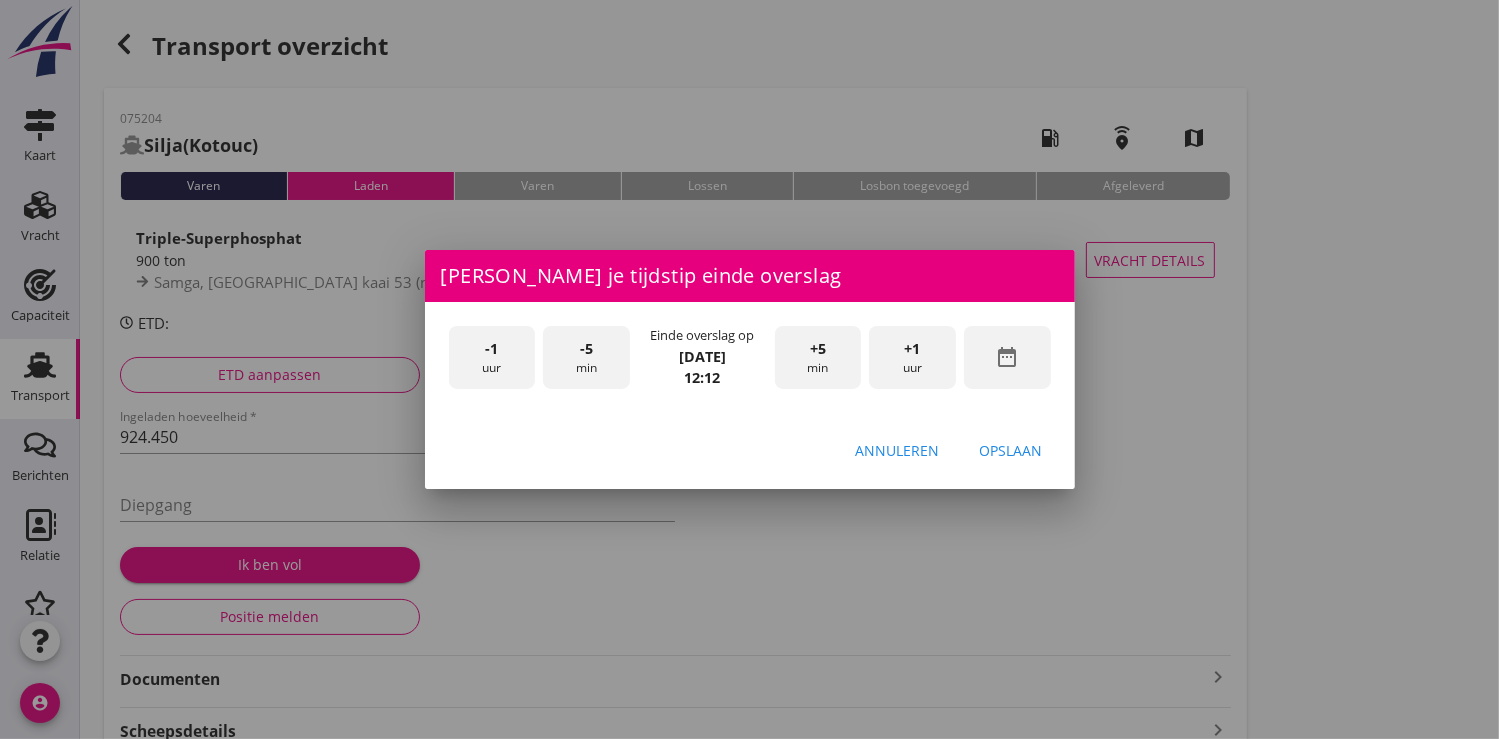 click on "-5" at bounding box center [586, 349] 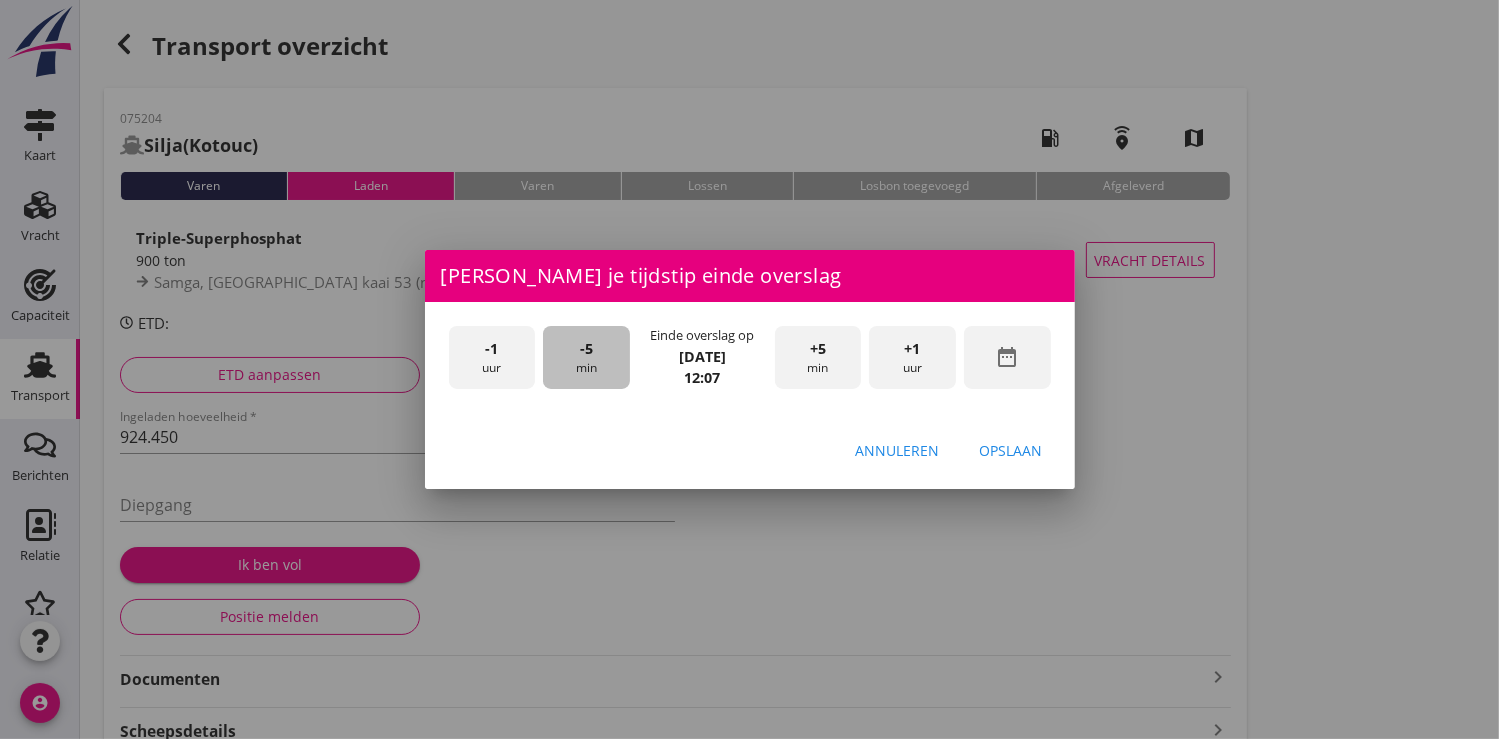click on "-5" at bounding box center [586, 349] 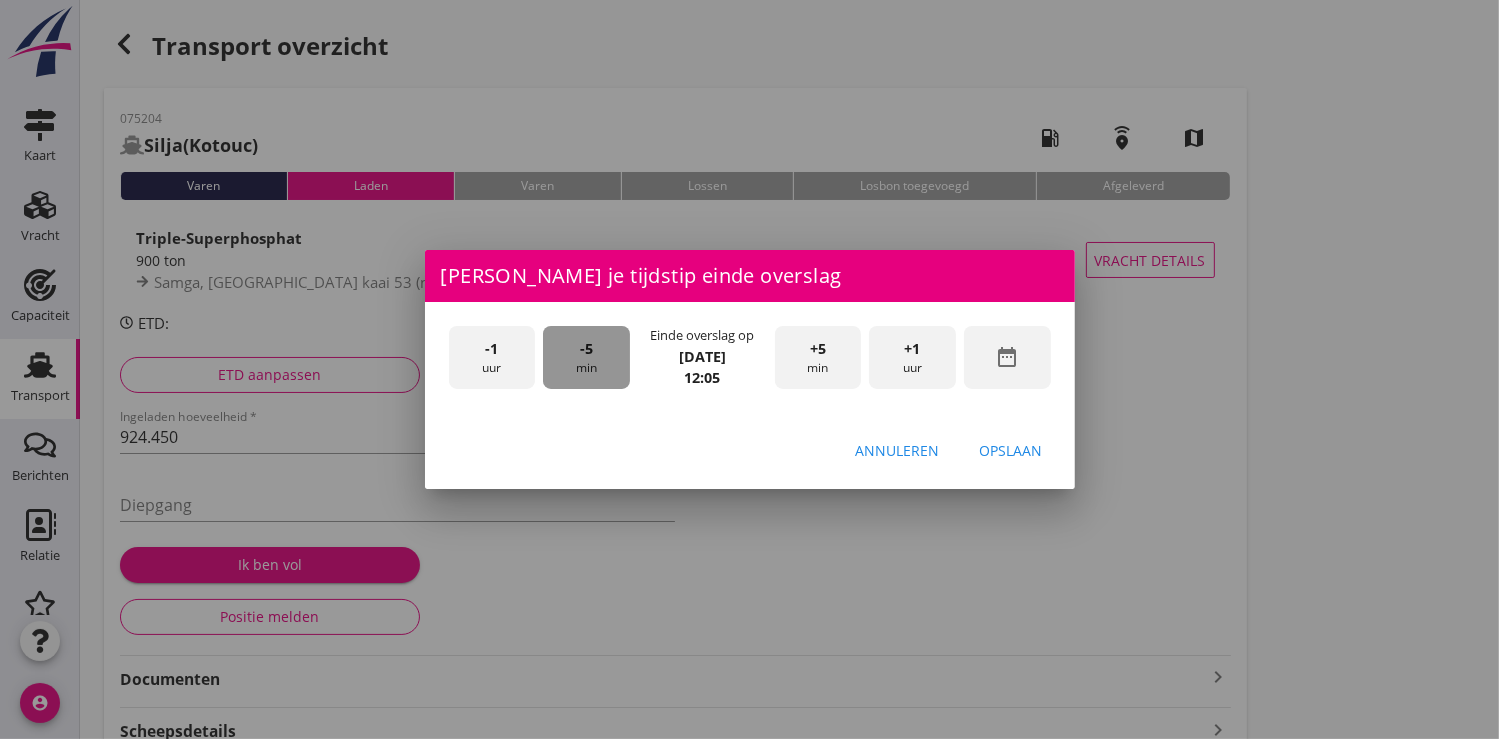 click on "-5" at bounding box center (586, 349) 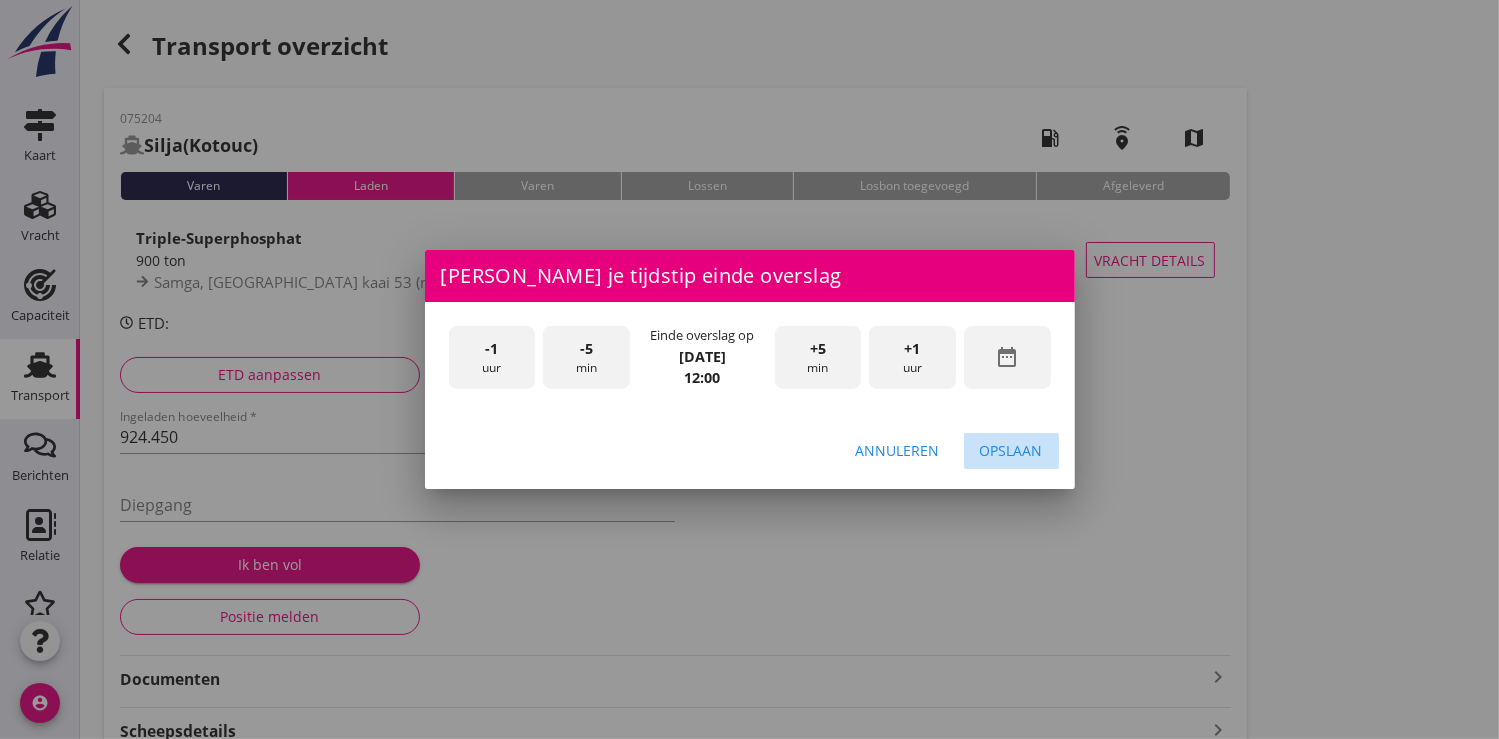 click on "Opslaan" at bounding box center (1011, 450) 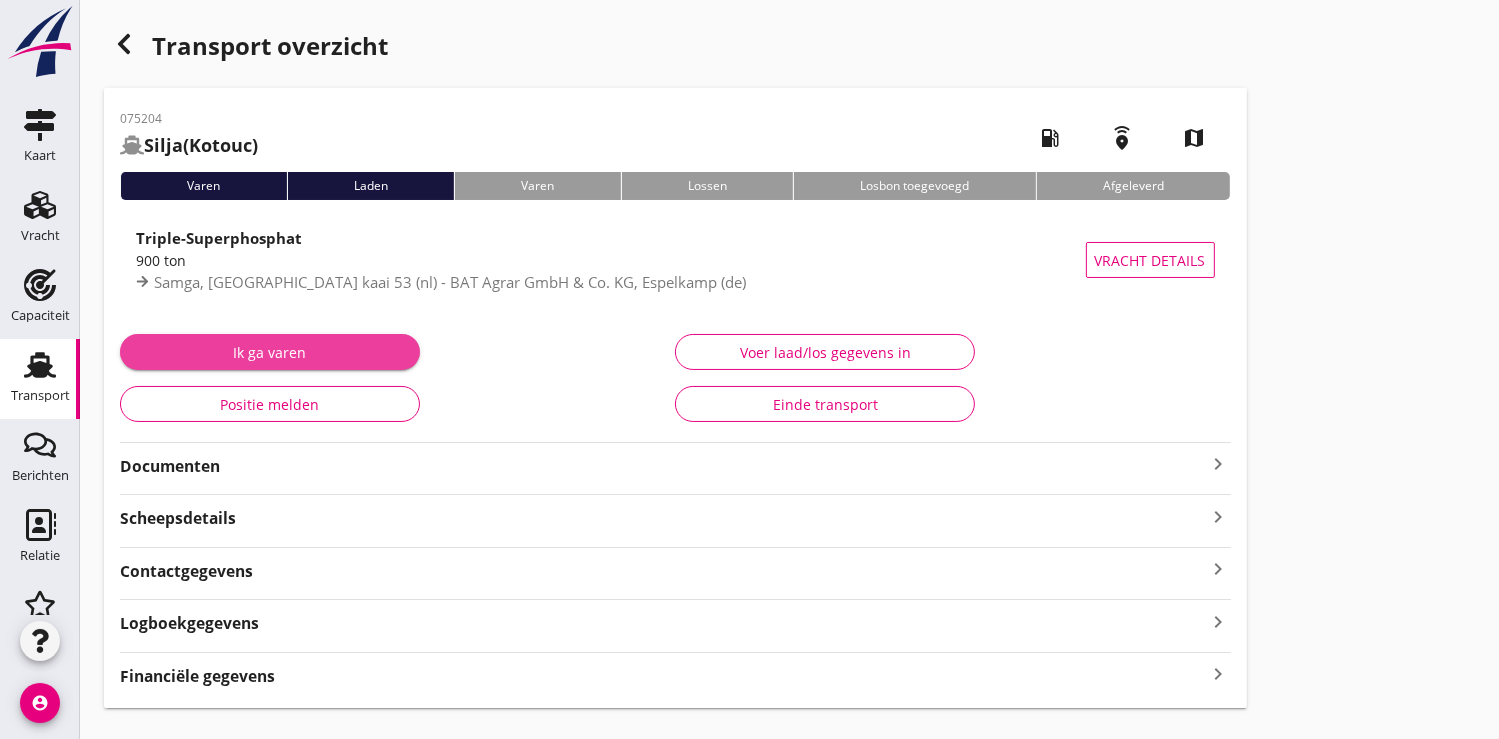 click on "Ik ga varen" at bounding box center [270, 352] 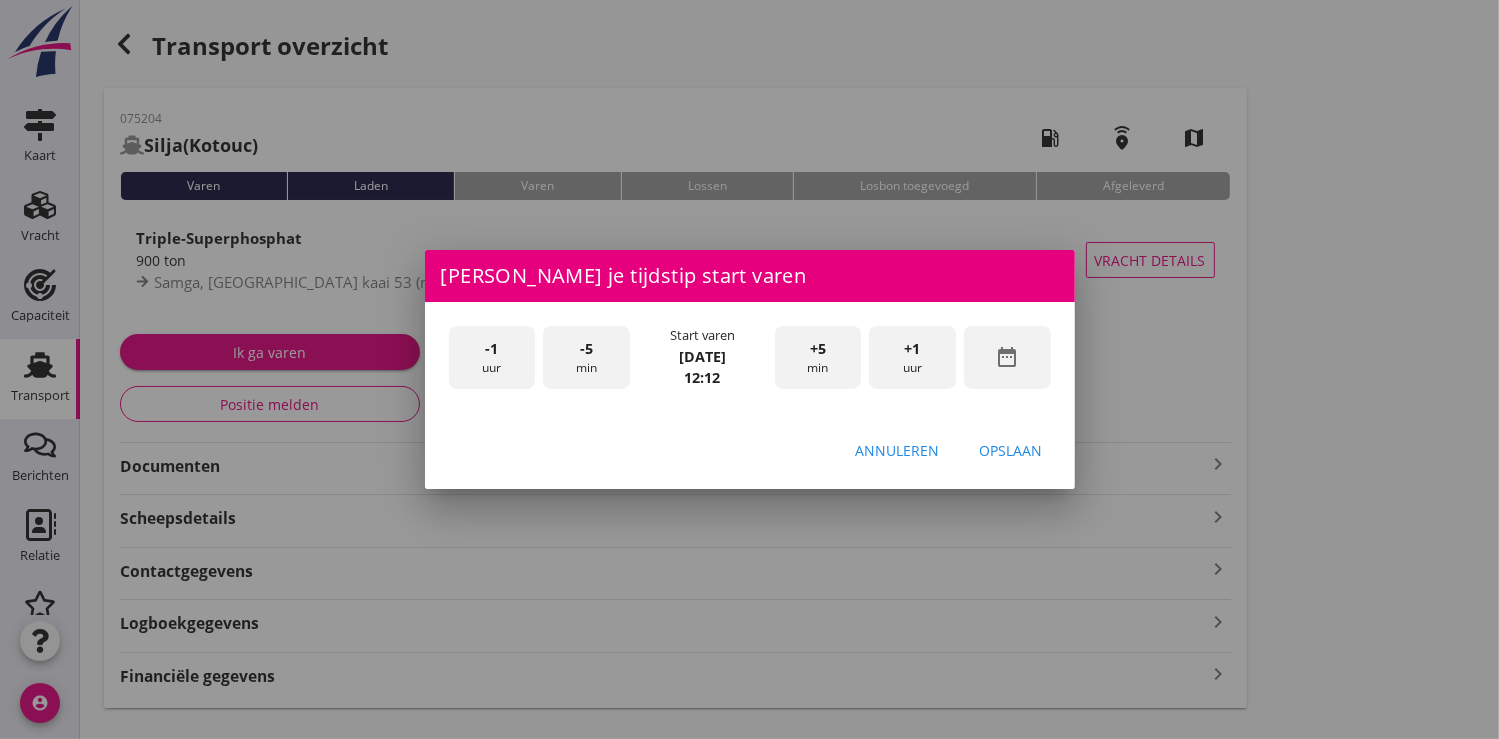 click on "+5  min" at bounding box center [818, 357] 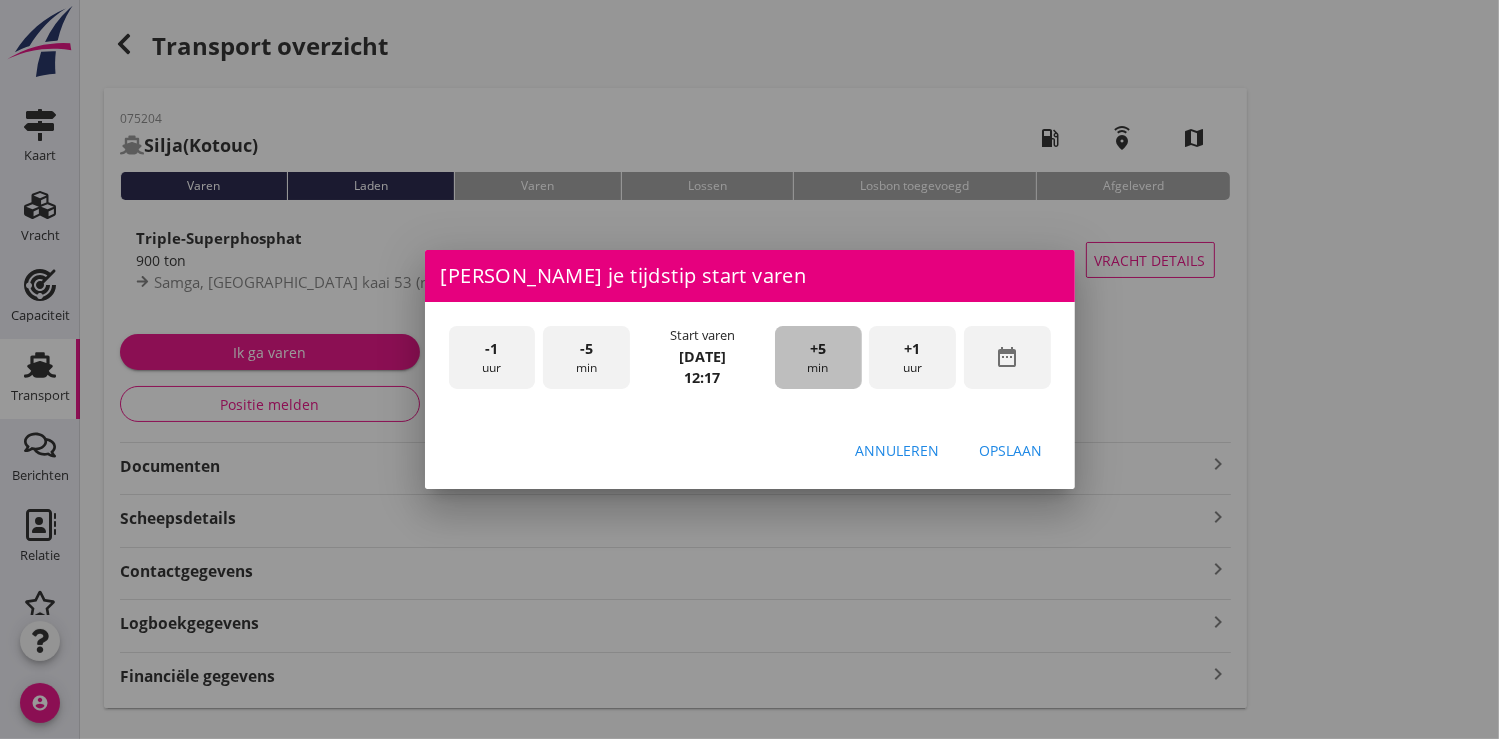 click on "+5  min" at bounding box center (818, 357) 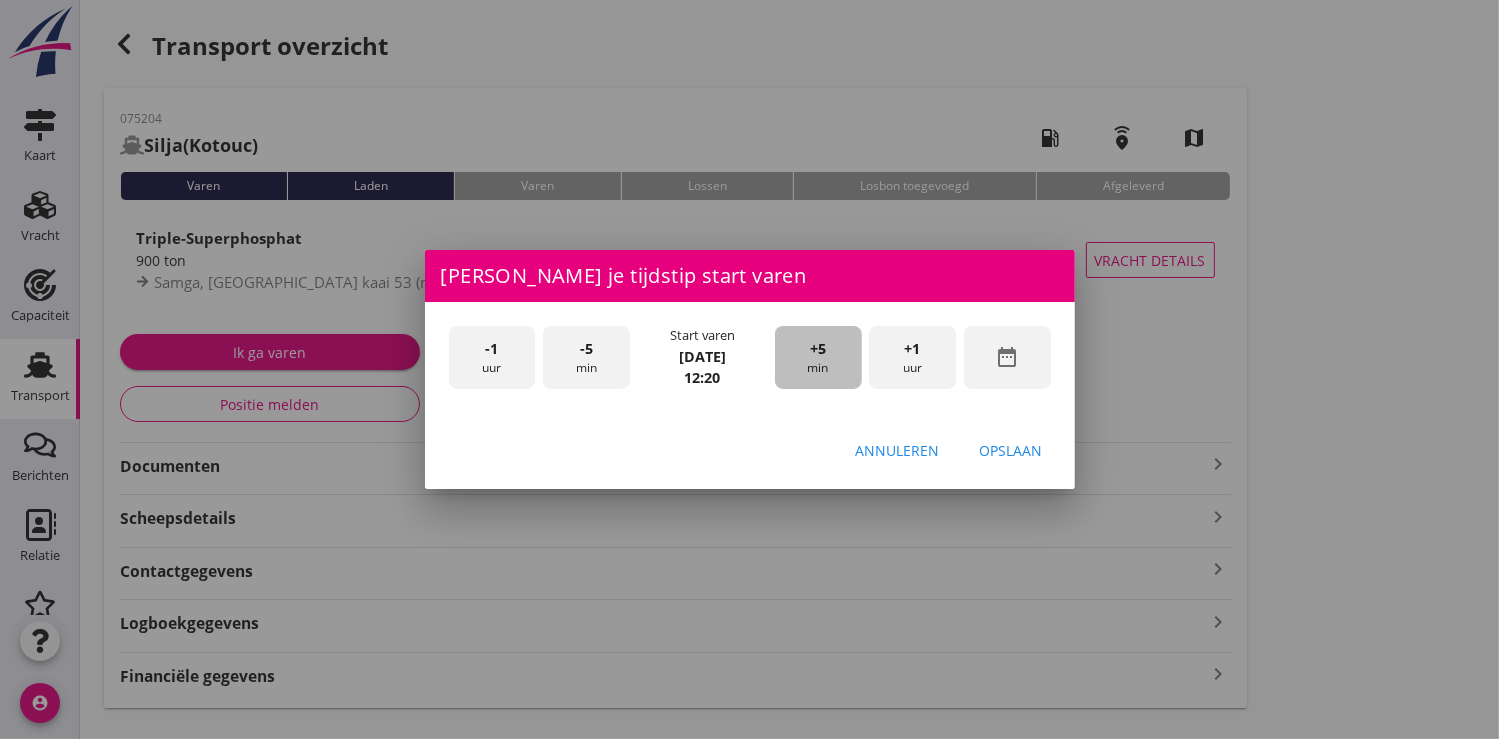 click on "+5  min" at bounding box center (818, 357) 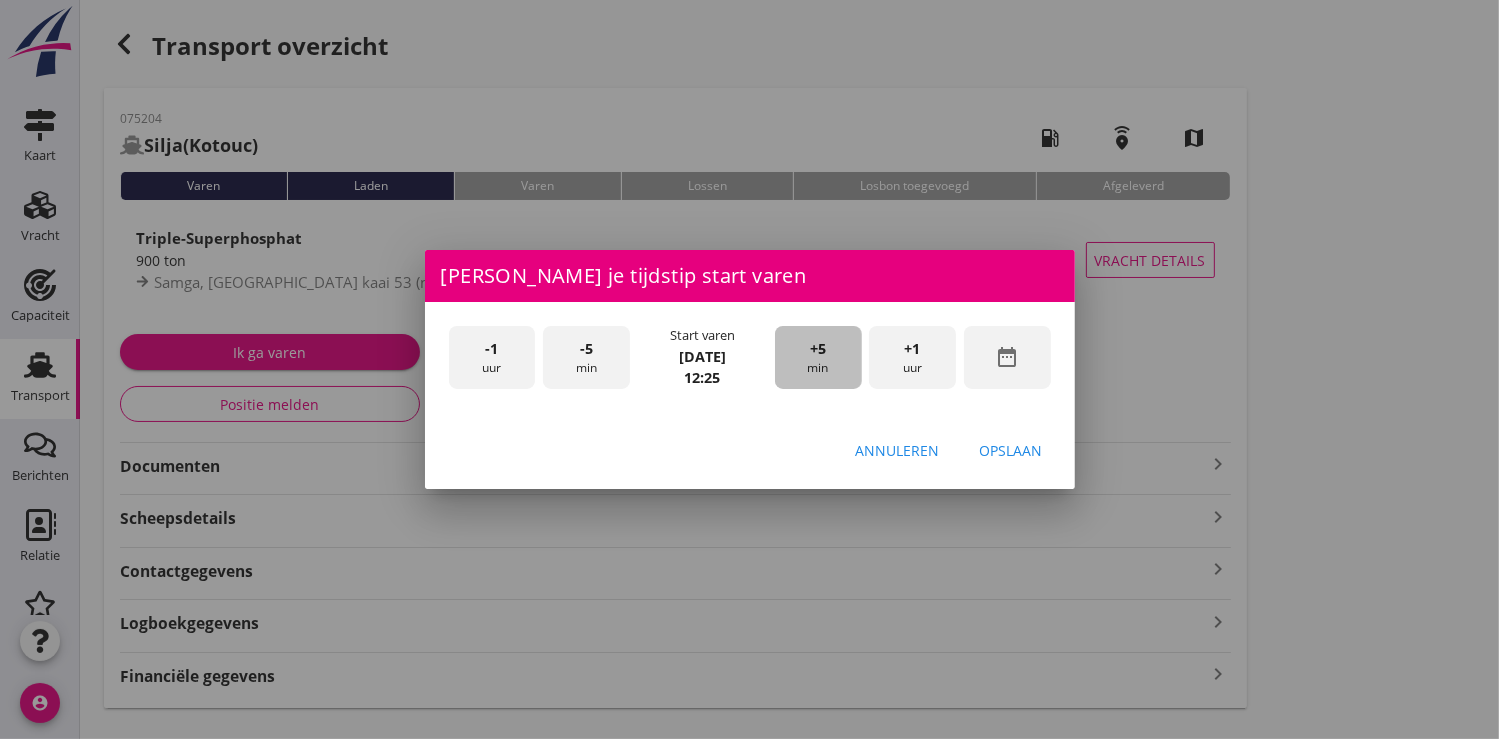 click on "+5  min" at bounding box center (818, 357) 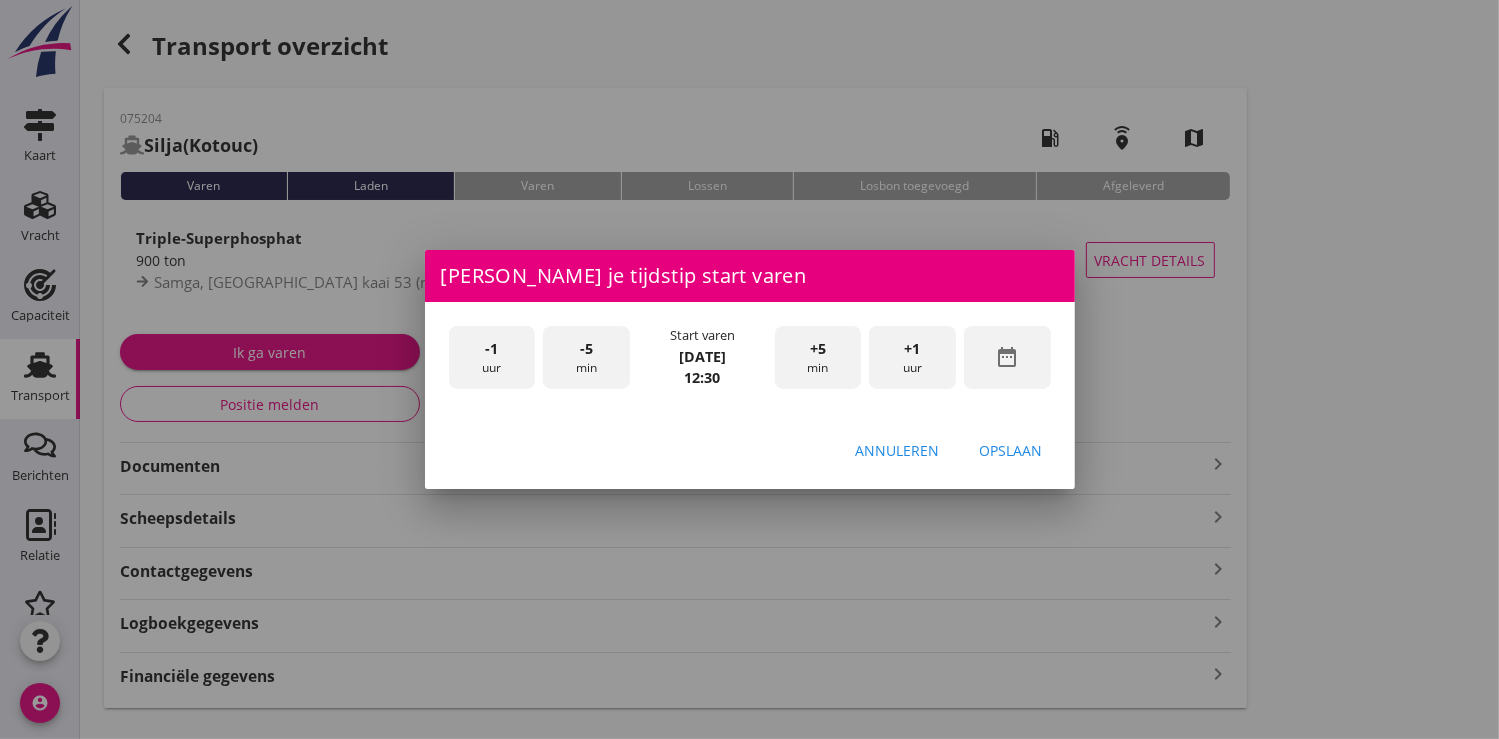 click on "Opslaan" at bounding box center (1011, 450) 